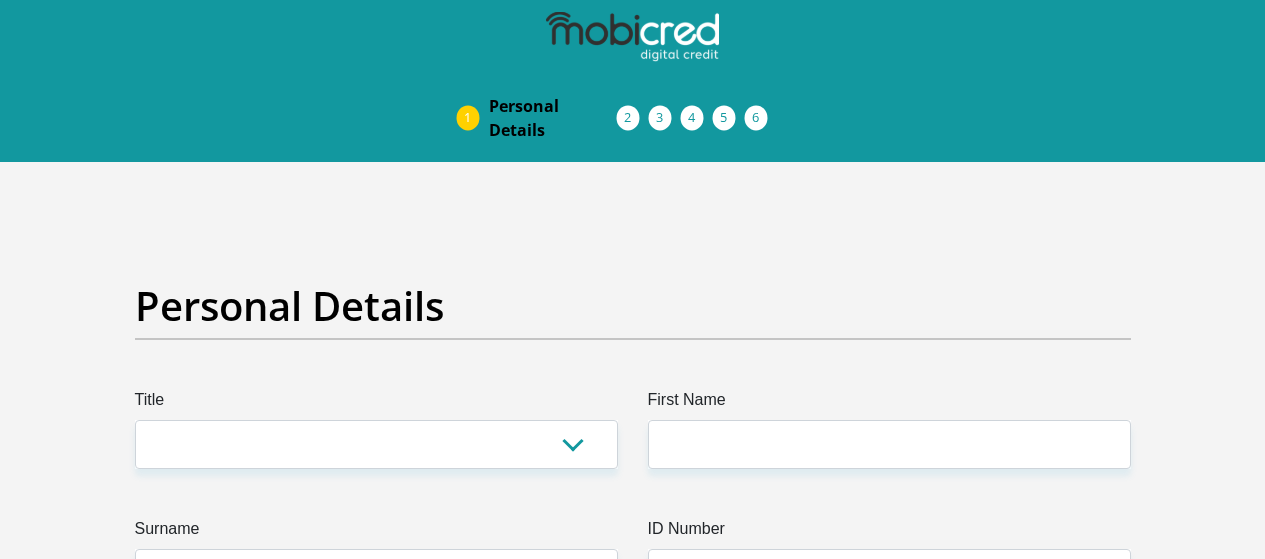 scroll, scrollTop: 2242, scrollLeft: 0, axis: vertical 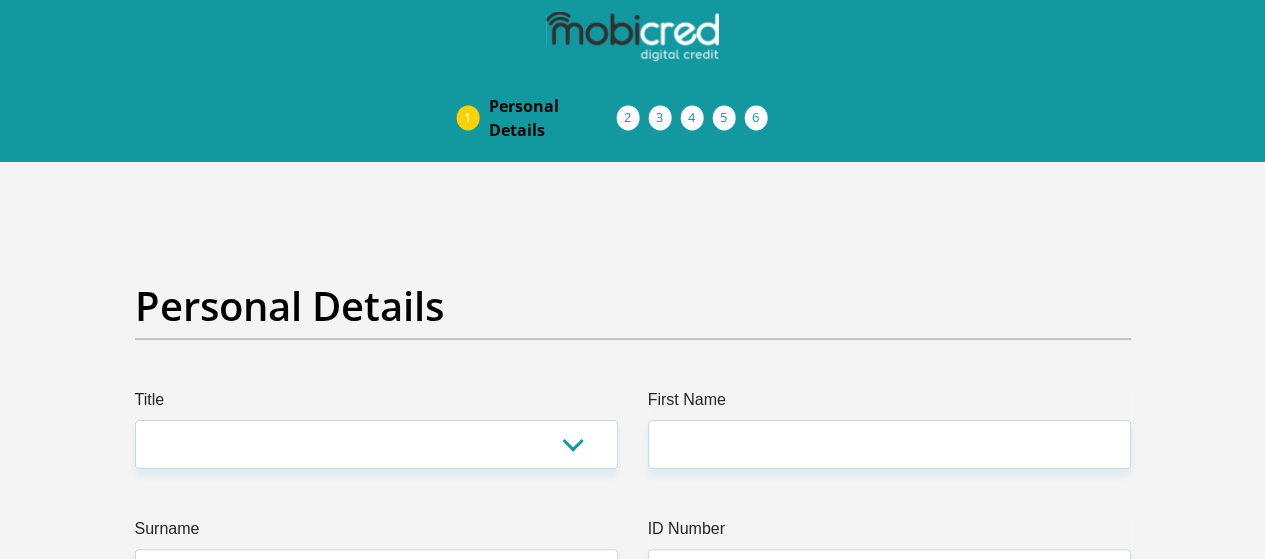 click at bounding box center [0, 0] 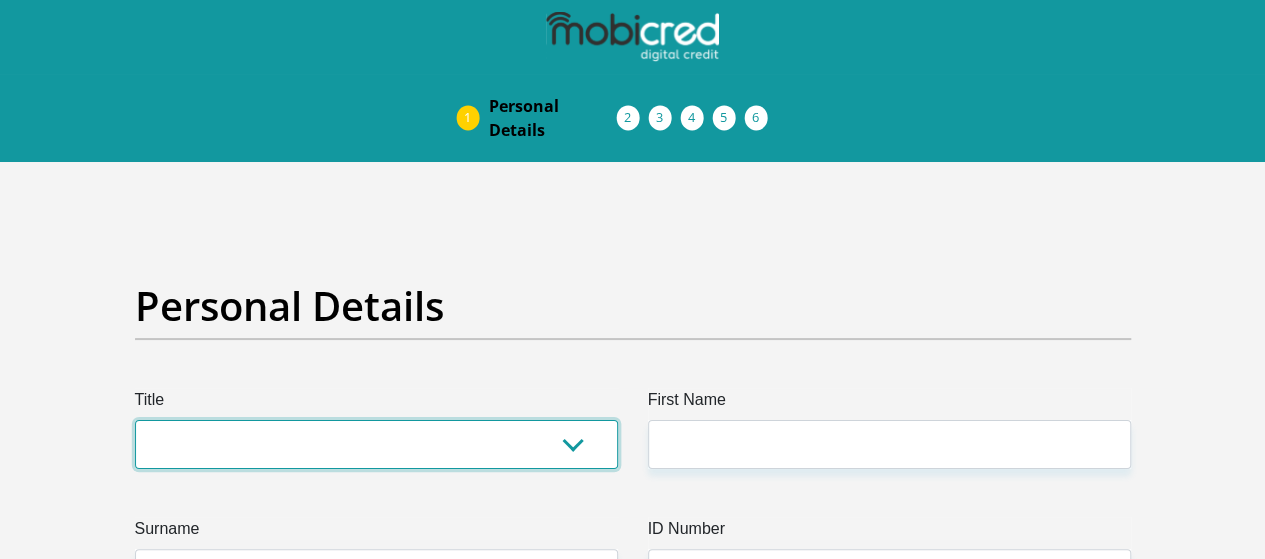click on "Mr
Ms
Mrs
Dr
Other" at bounding box center (376, 444) 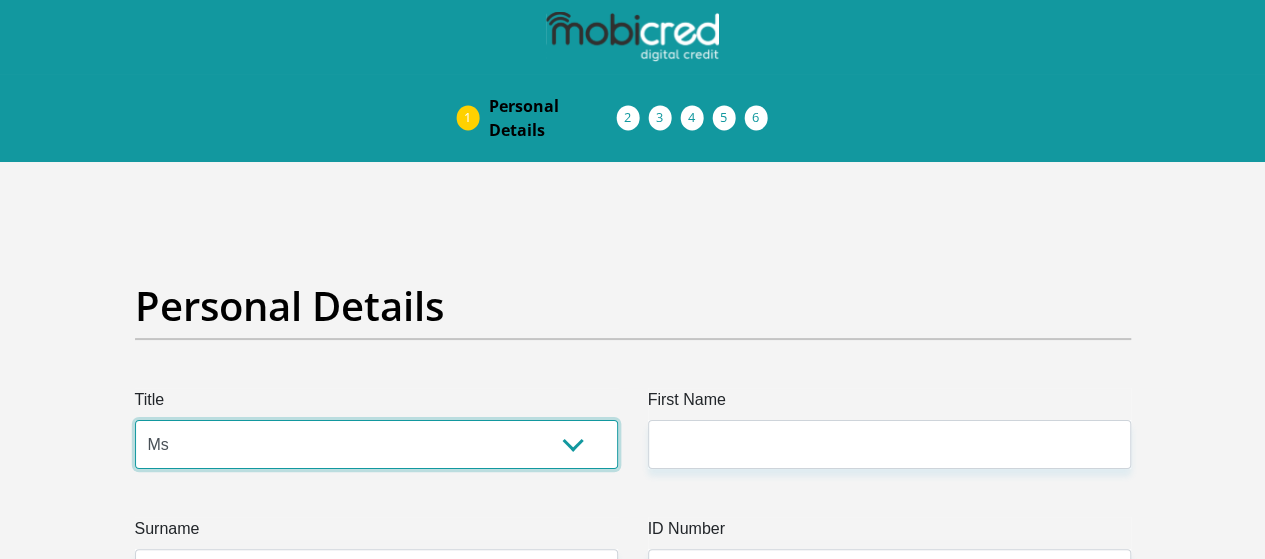 click on "Mr
Ms
Mrs
Dr
Other" at bounding box center (376, 444) 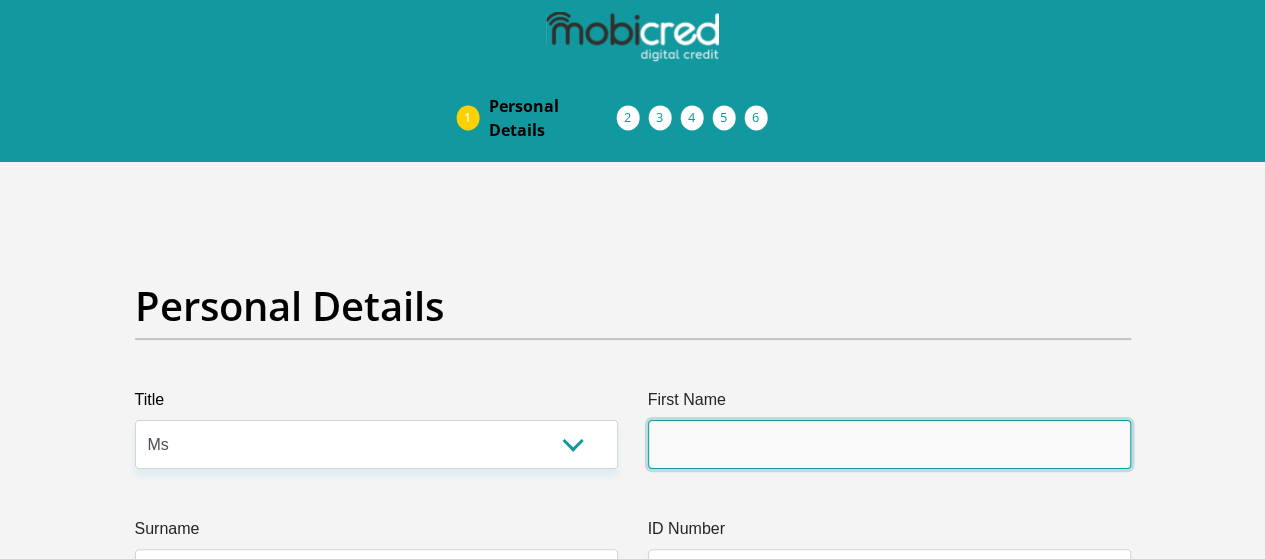 click on "First Name" at bounding box center [889, 444] 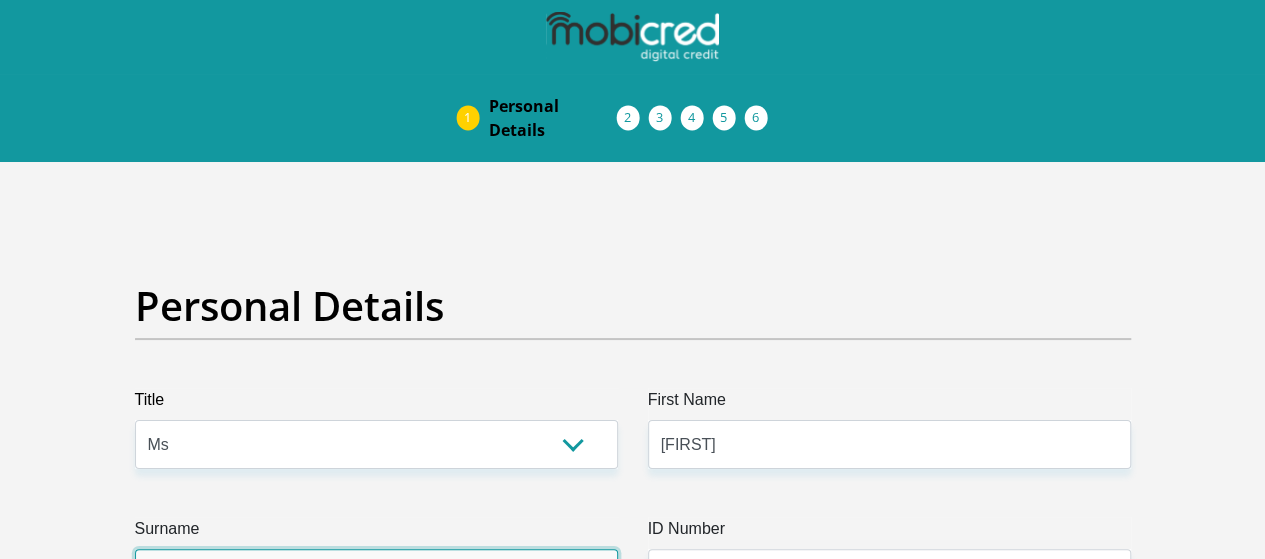 type on "[FIRST]" 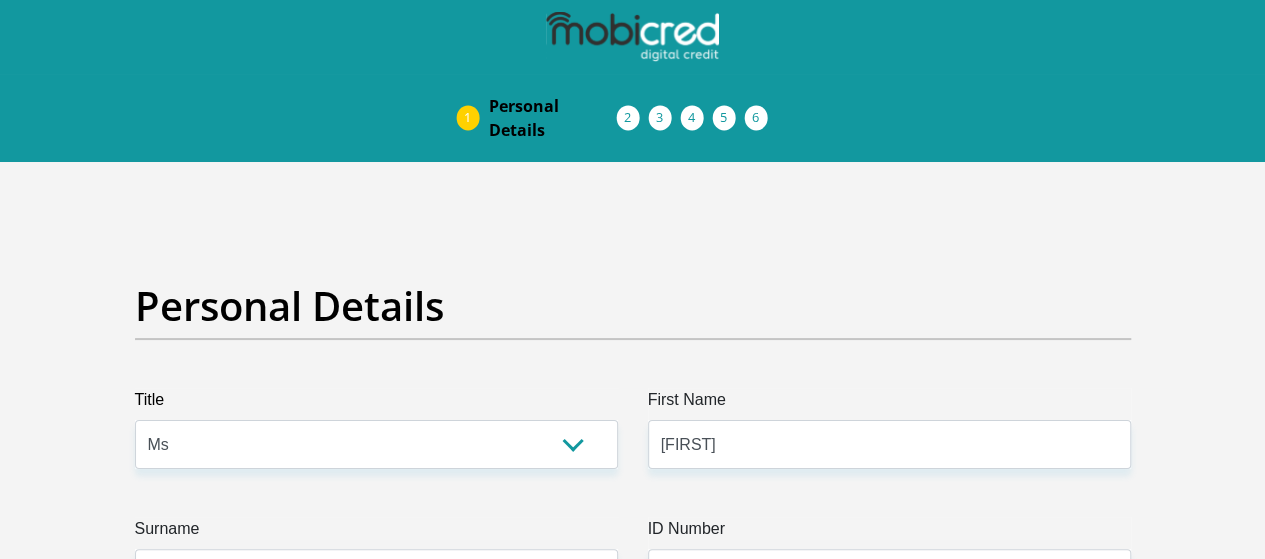 select on "ZAF" 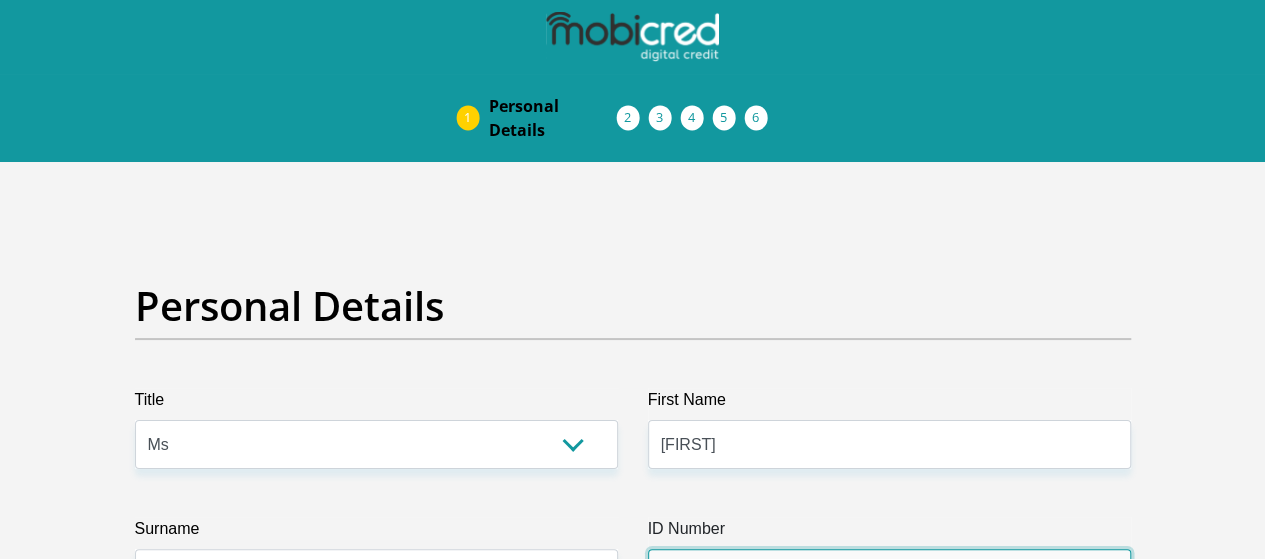 click on "ID Number" at bounding box center [889, 573] 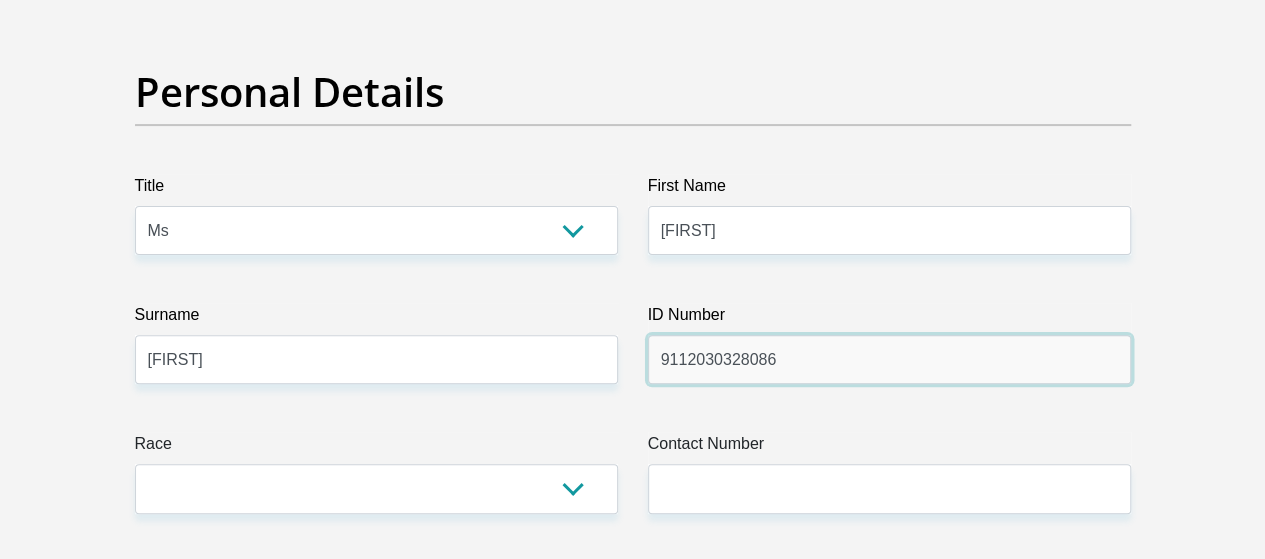 scroll, scrollTop: 227, scrollLeft: 0, axis: vertical 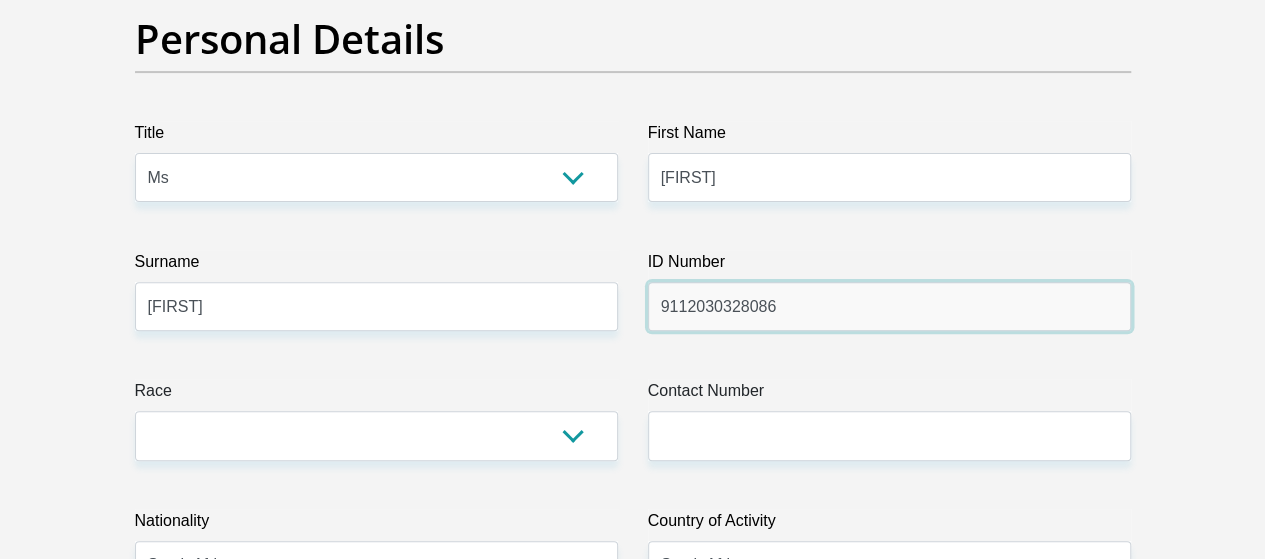 type on "9112030328086" 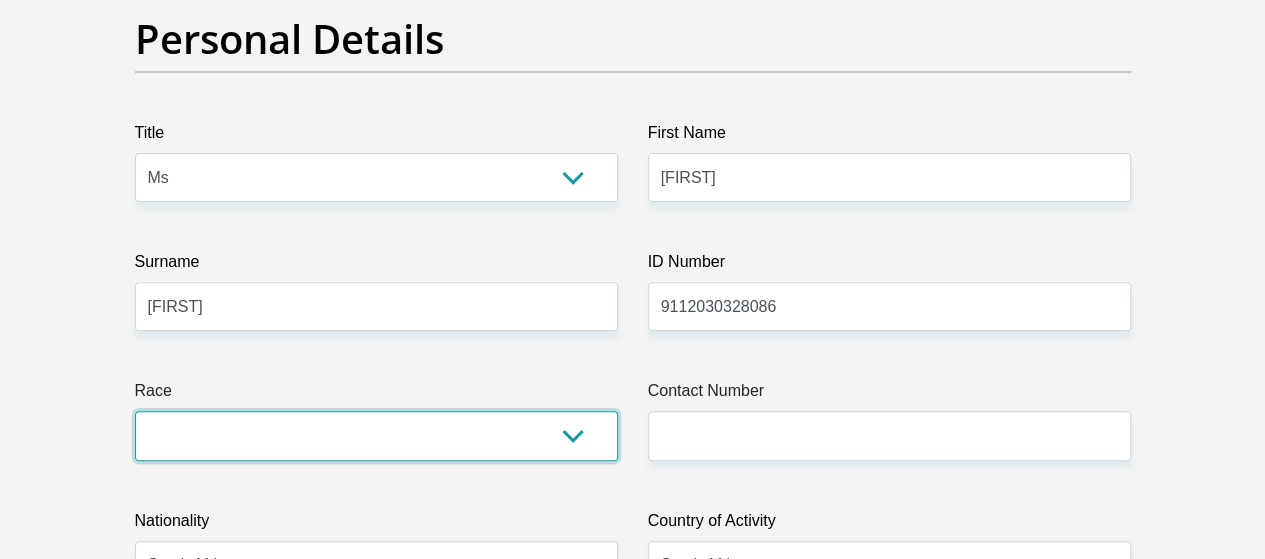 click on "Black
Coloured
Indian
White
Other" at bounding box center [376, 435] 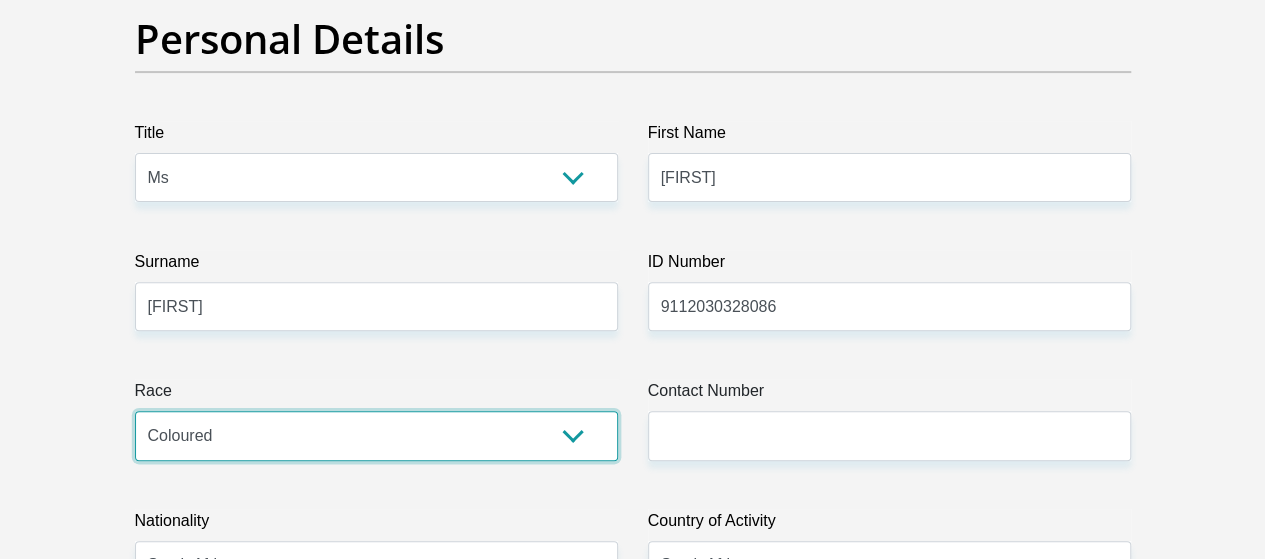 click on "Black
Coloured
Indian
White
Other" at bounding box center [376, 435] 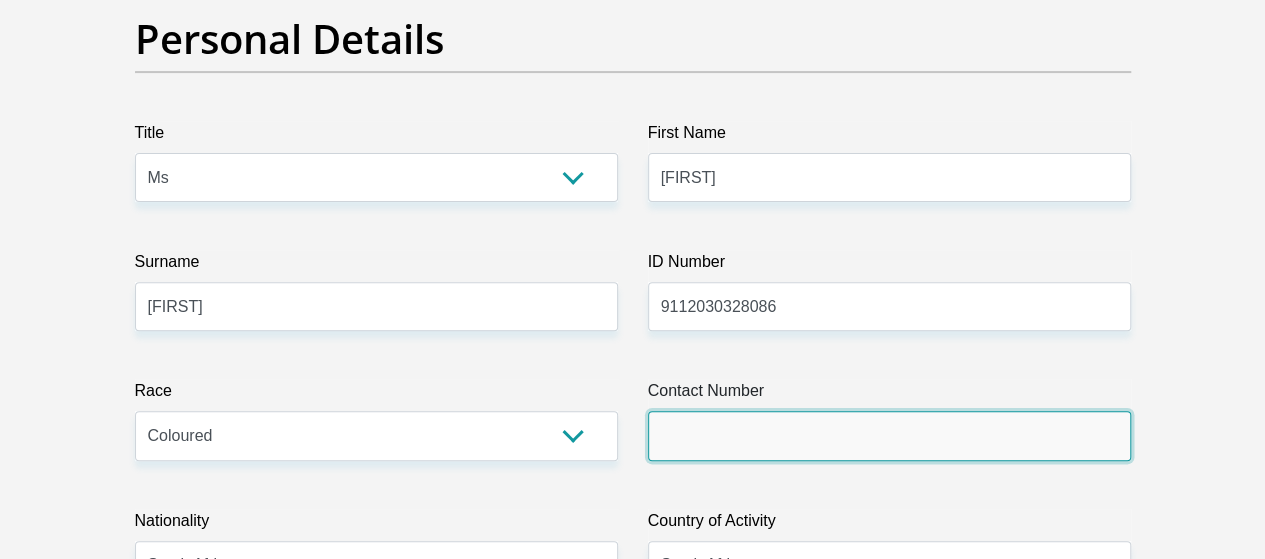 click on "Contact Number" at bounding box center [889, 435] 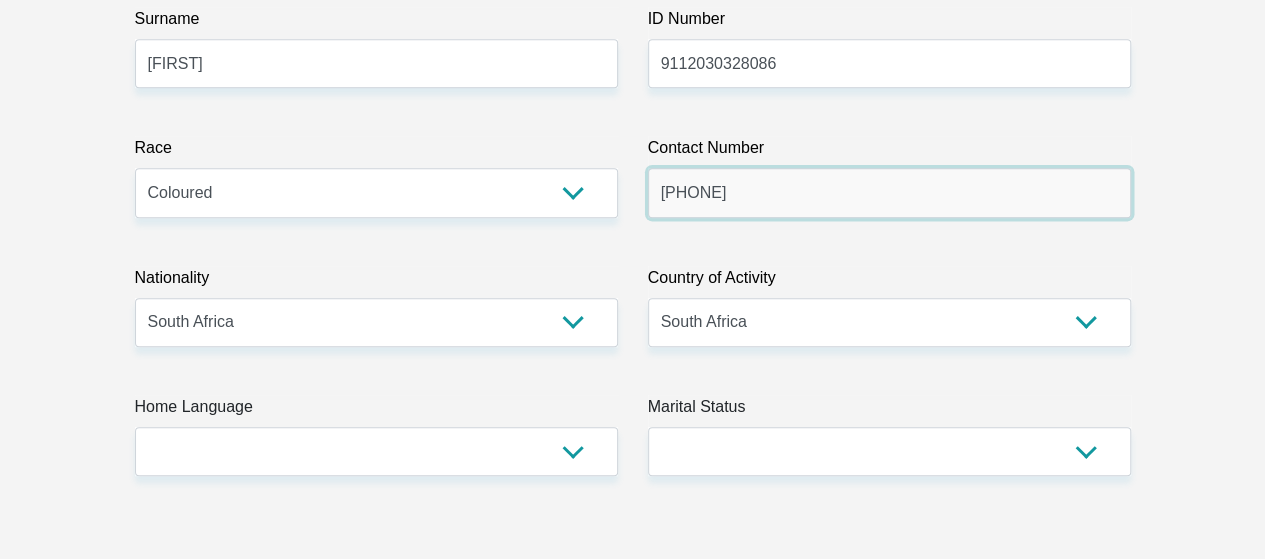 scroll, scrollTop: 575, scrollLeft: 0, axis: vertical 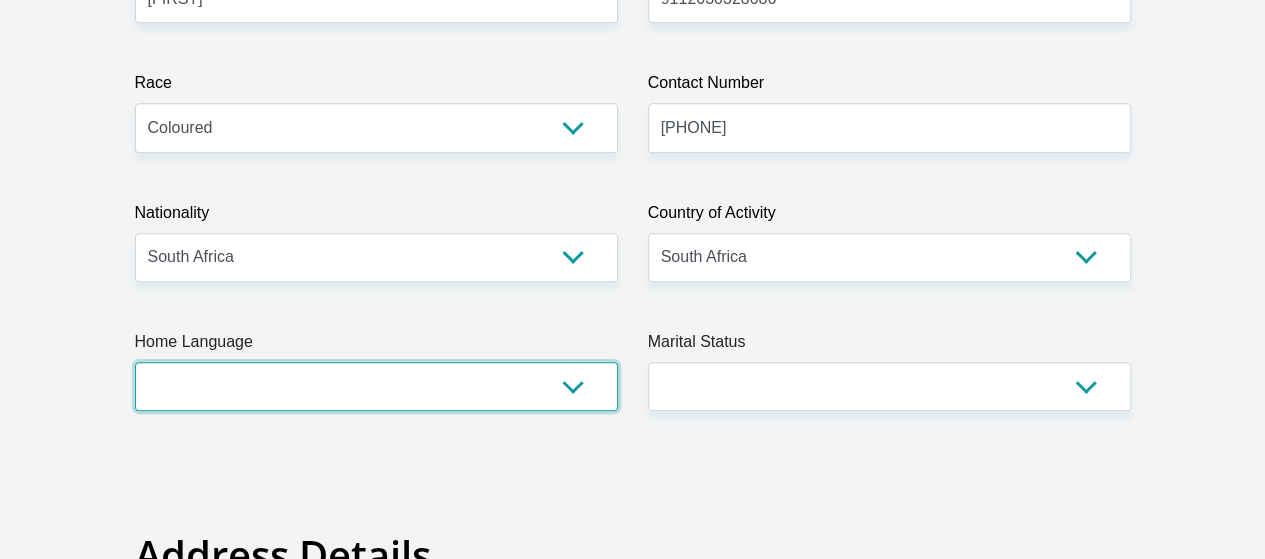 click on "Afrikaans
English
Sepedi
South Ndebele
Southern Sotho
Swati
Tsonga
Tswana
Venda
Xhosa
Zulu
Other" at bounding box center [376, 386] 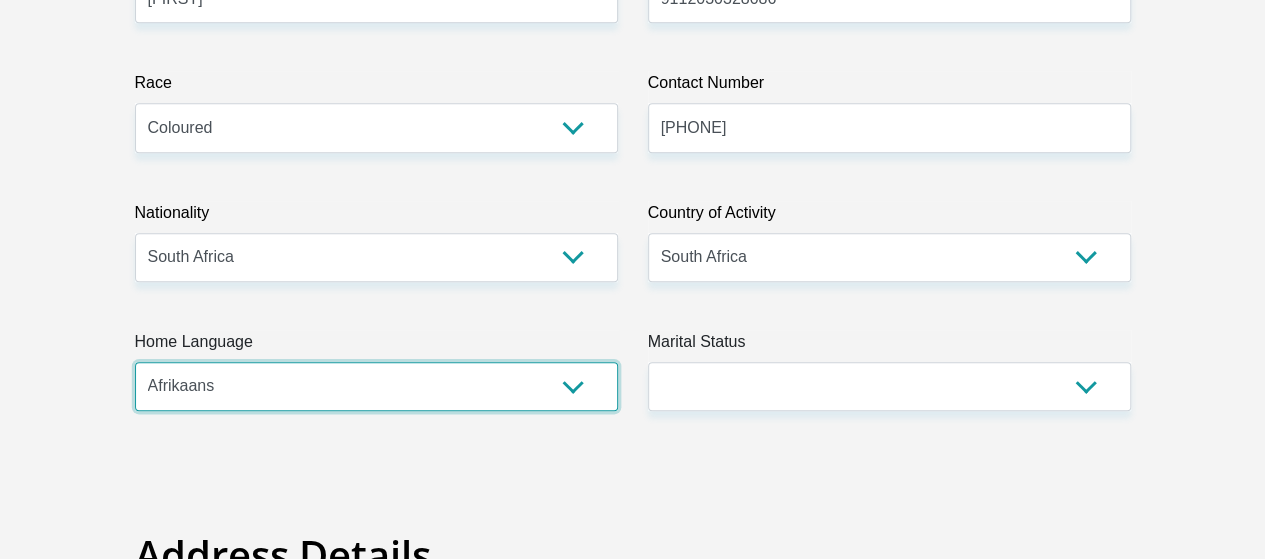 click on "Afrikaans
English
Sepedi
South Ndebele
Southern Sotho
Swati
Tsonga
Tswana
Venda
Xhosa
Zulu
Other" at bounding box center [376, 386] 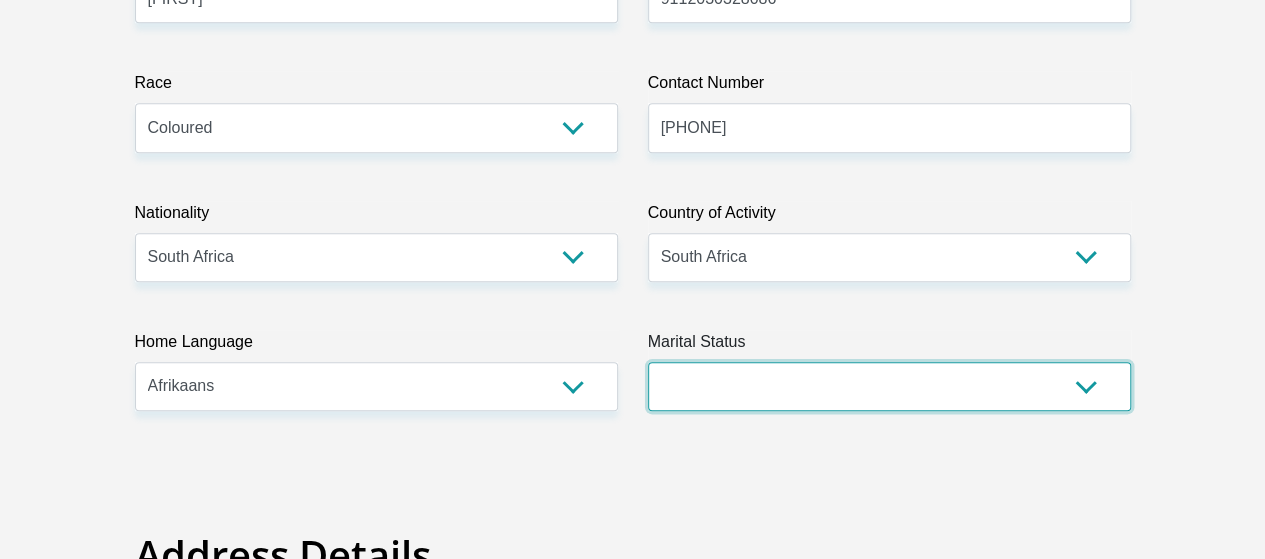 click on "Married ANC
Single
Divorced
Widowed
Married COP or Customary Law" at bounding box center [889, 386] 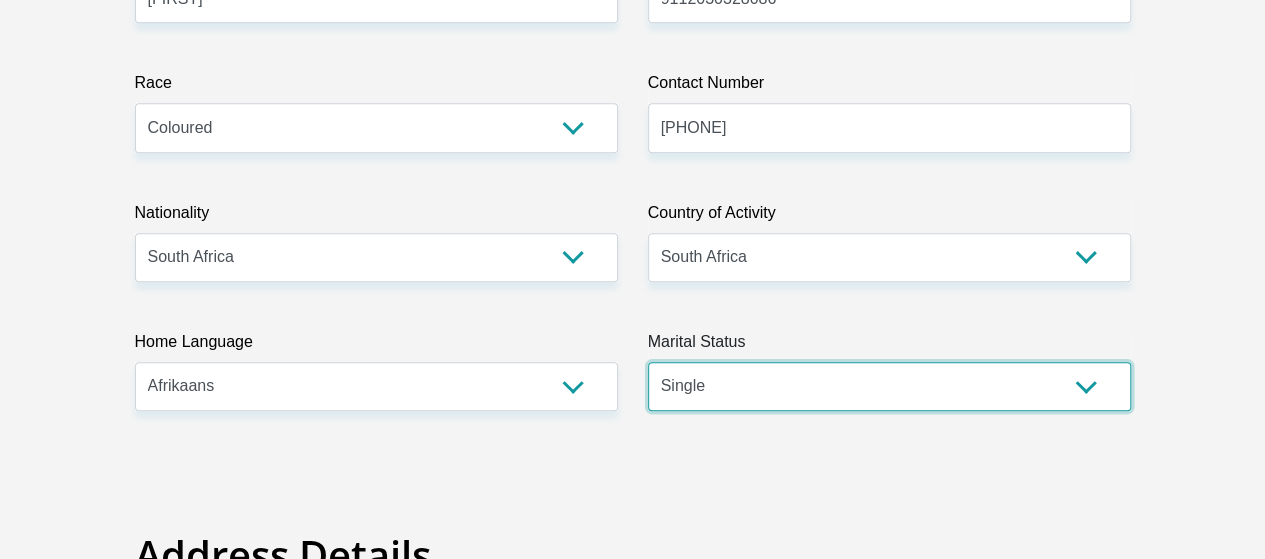 click on "Married ANC
Single
Divorced
Widowed
Married COP or Customary Law" at bounding box center (889, 386) 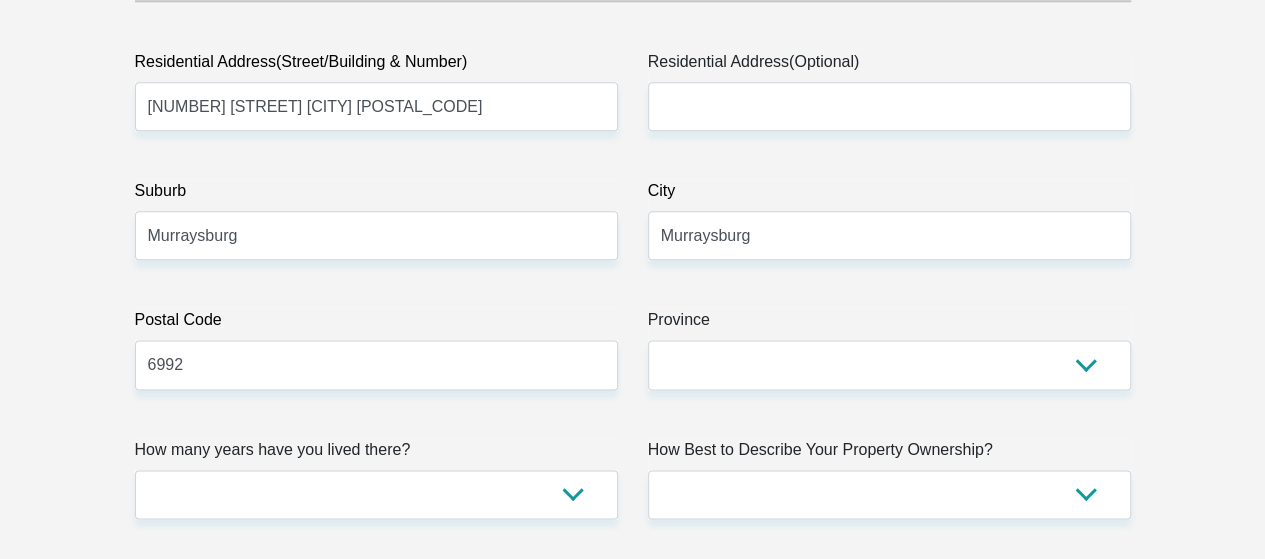 scroll, scrollTop: 1202, scrollLeft: 0, axis: vertical 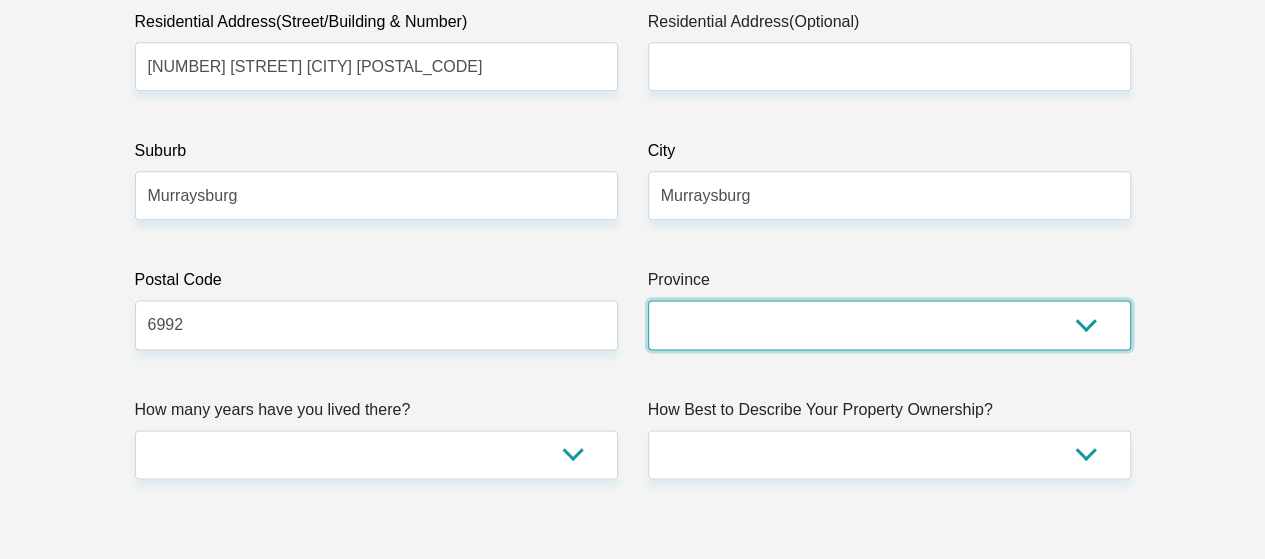 click on "Eastern Cape
Free State
Gauteng
KwaZulu-Natal
Limpopo
Mpumalanga
Northern Cape
North West
Western Cape" at bounding box center (889, 324) 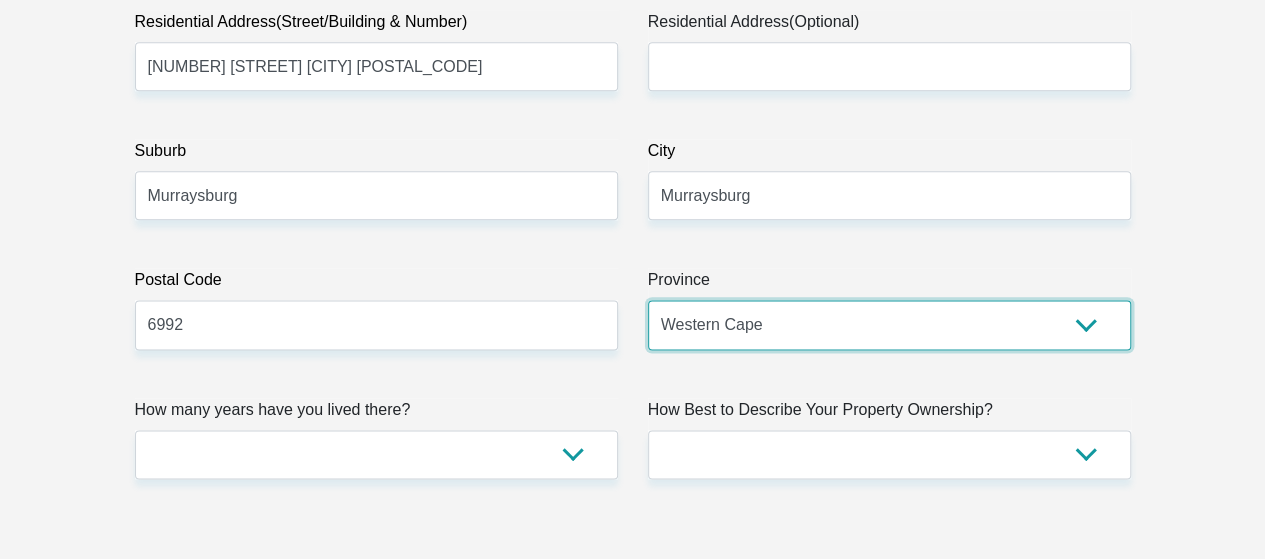 click on "Eastern Cape
Free State
Gauteng
KwaZulu-Natal
Limpopo
Mpumalanga
Northern Cape
North West
Western Cape" at bounding box center [889, 324] 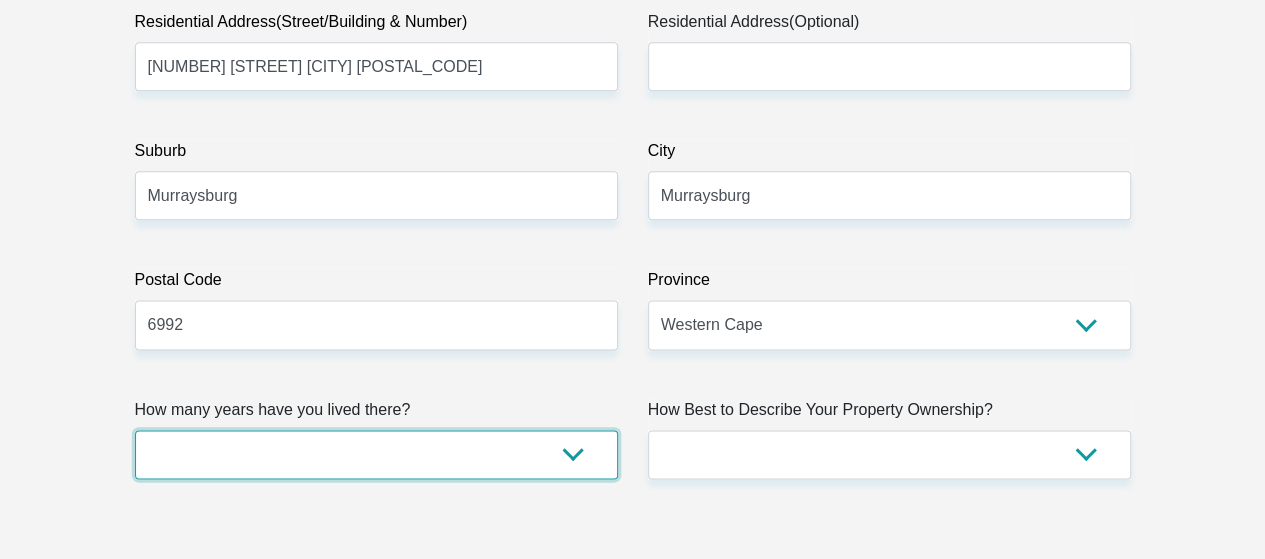 click on "less than 1 year
1-3 years
3-5 years
5+ years" at bounding box center (376, 454) 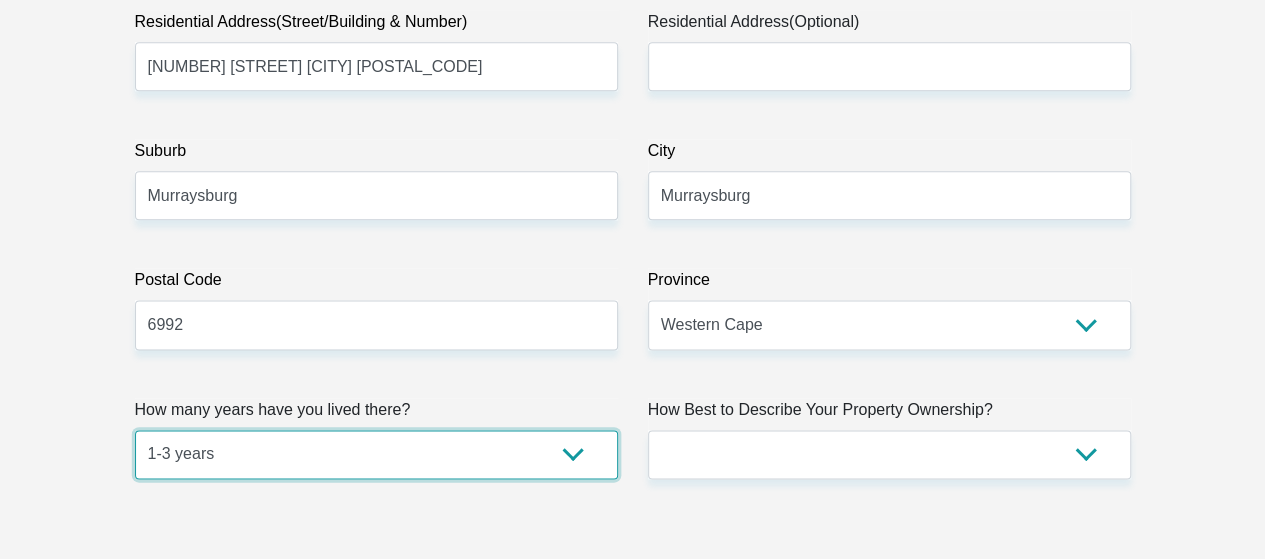 click on "less than 1 year
1-3 years
3-5 years
5+ years" at bounding box center [376, 454] 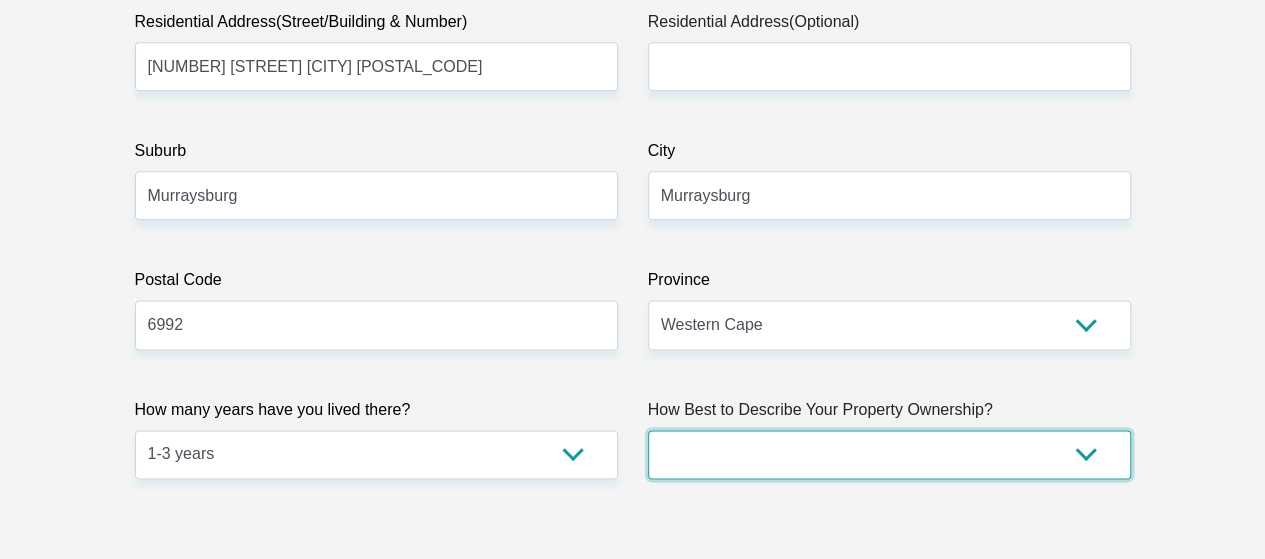 click on "Owned
Rented
Family Owned
Company Dwelling" at bounding box center (889, 454) 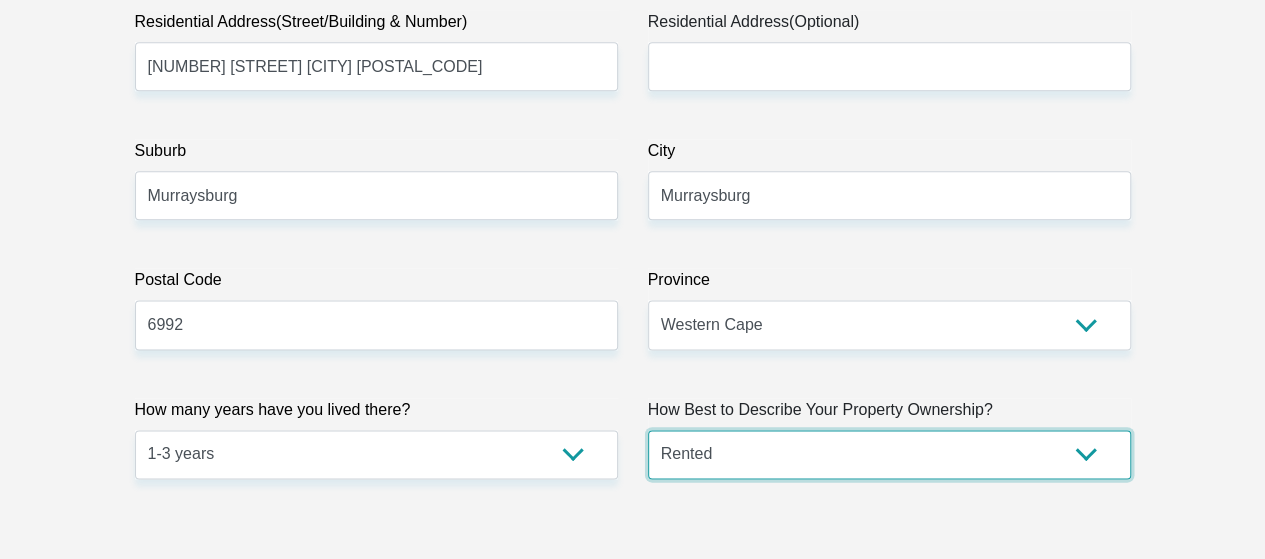 click on "Owned
Rented
Family Owned
Company Dwelling" at bounding box center (889, 454) 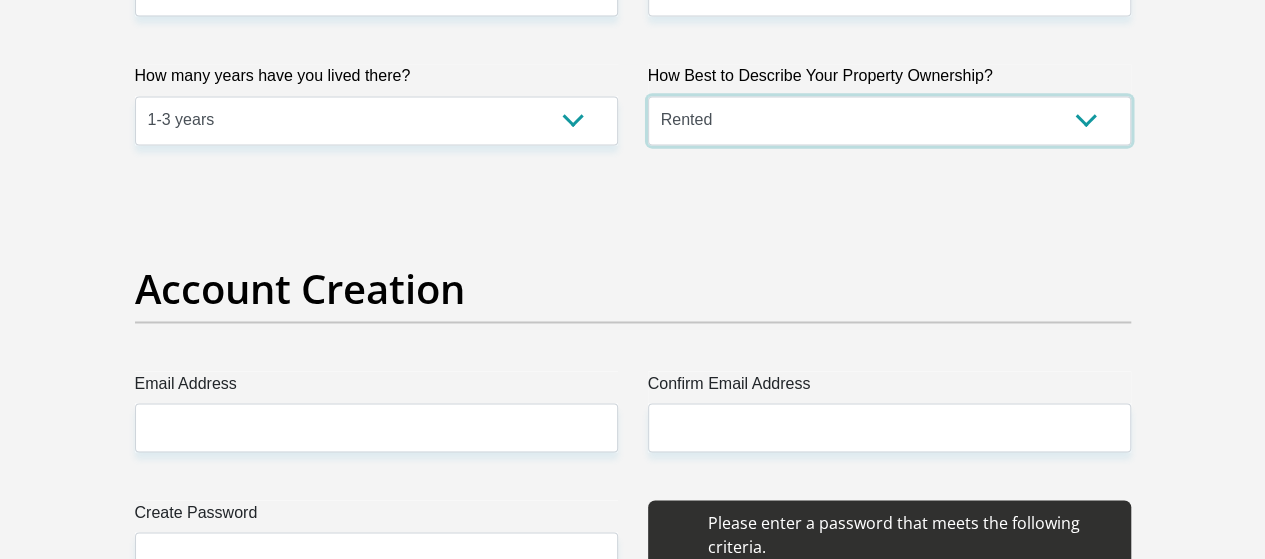 scroll, scrollTop: 1643, scrollLeft: 0, axis: vertical 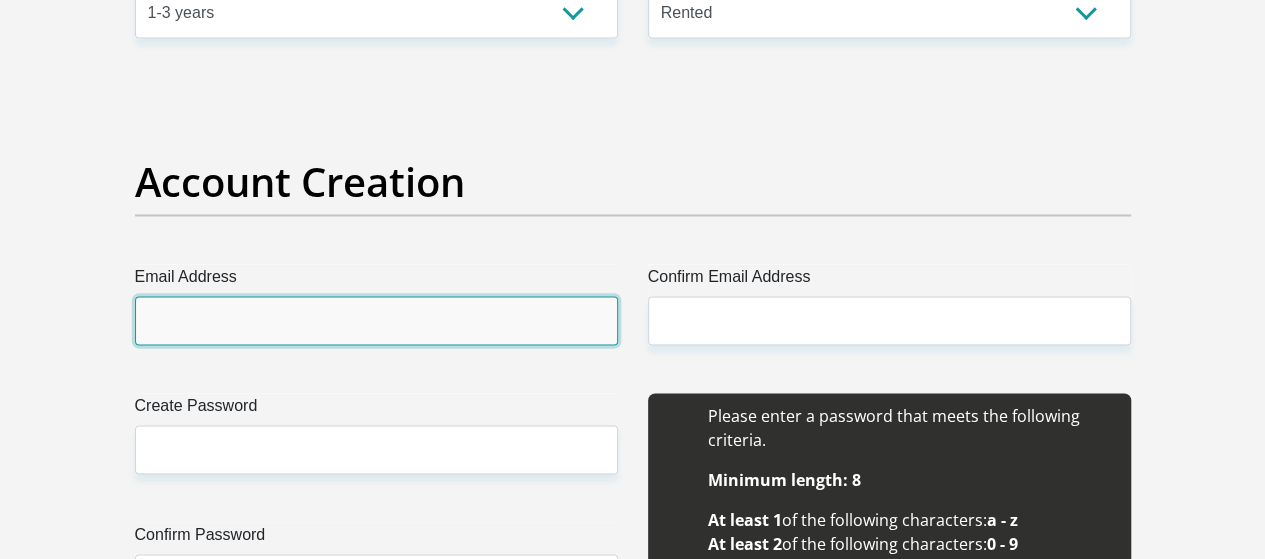 click on "Email Address" at bounding box center (376, 320) 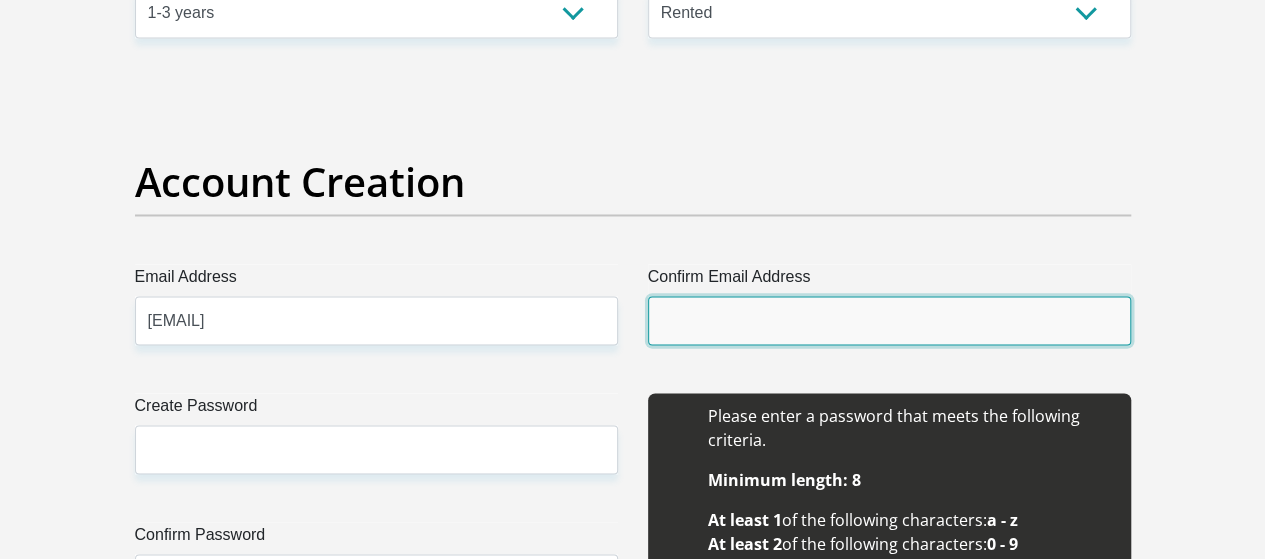 type on "[EMAIL]" 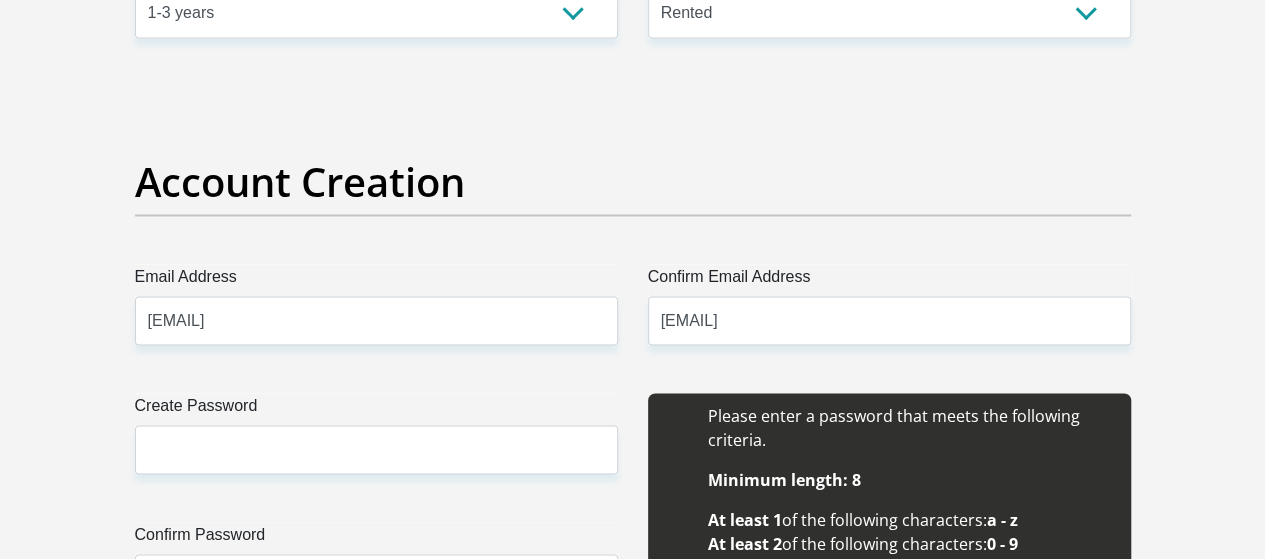 type 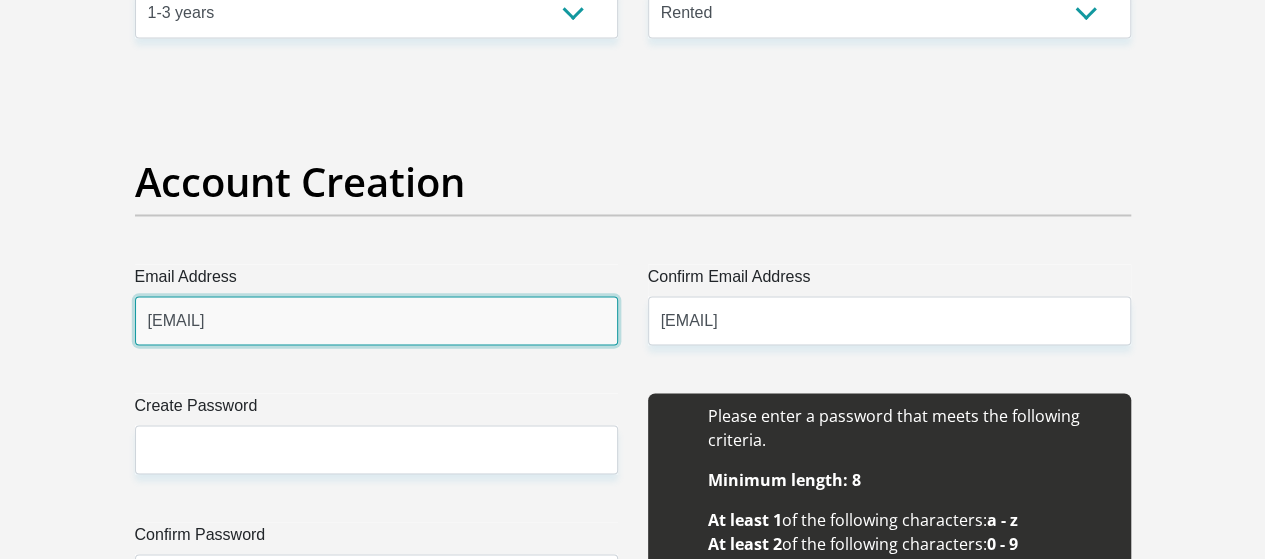 type 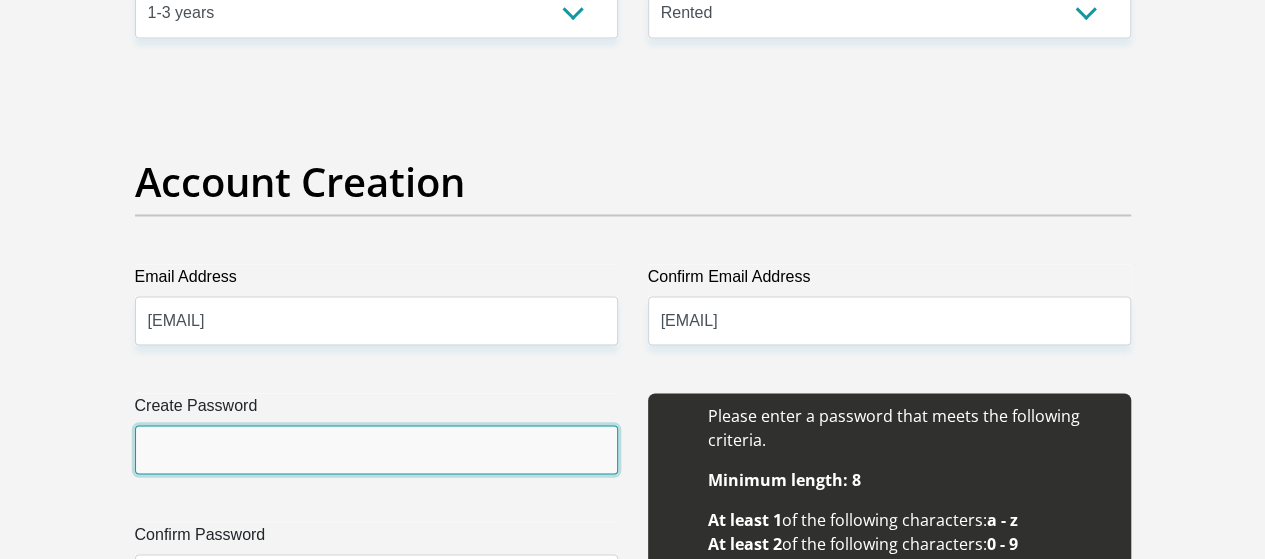 click on "Create Password" at bounding box center [376, 449] 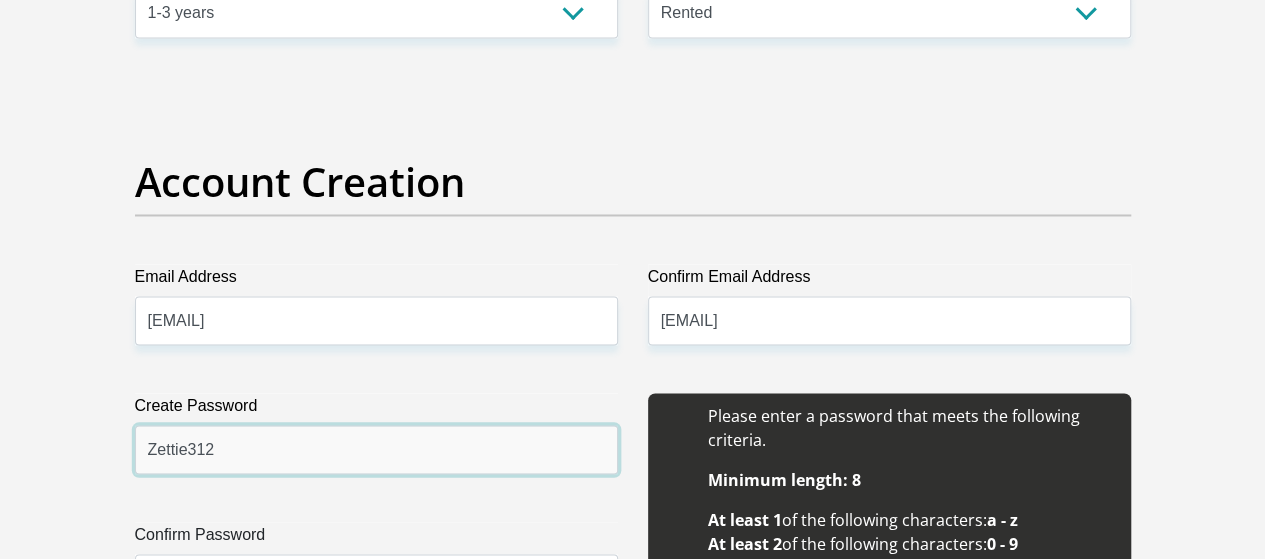 click on "Zettie312" at bounding box center (376, 449) 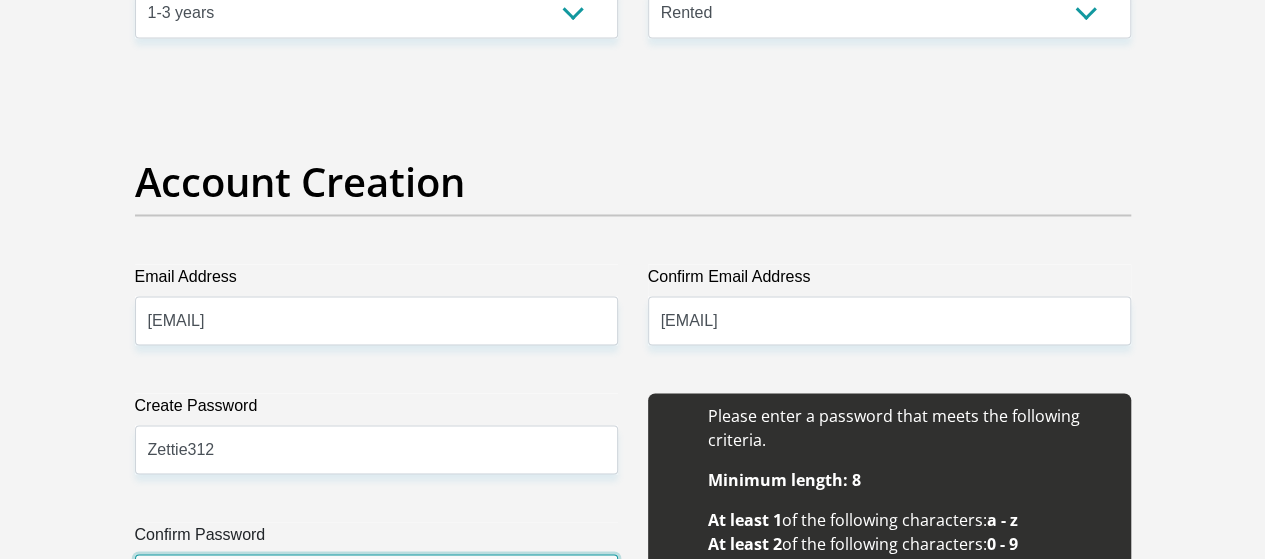 click on "Confirm Password" at bounding box center (376, 578) 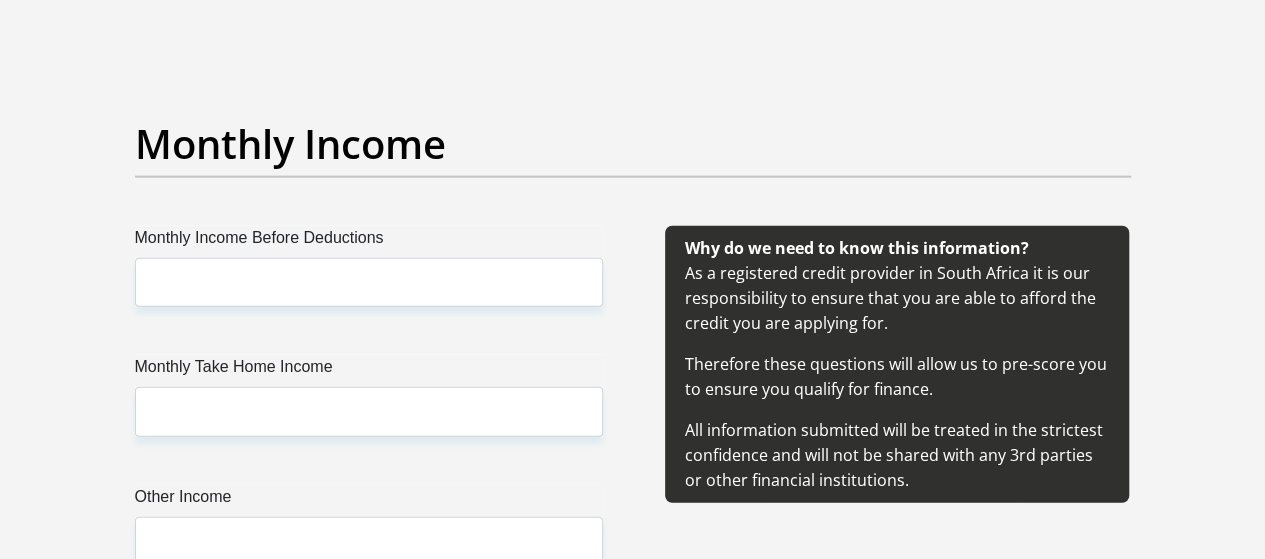 scroll, scrollTop: 2312, scrollLeft: 0, axis: vertical 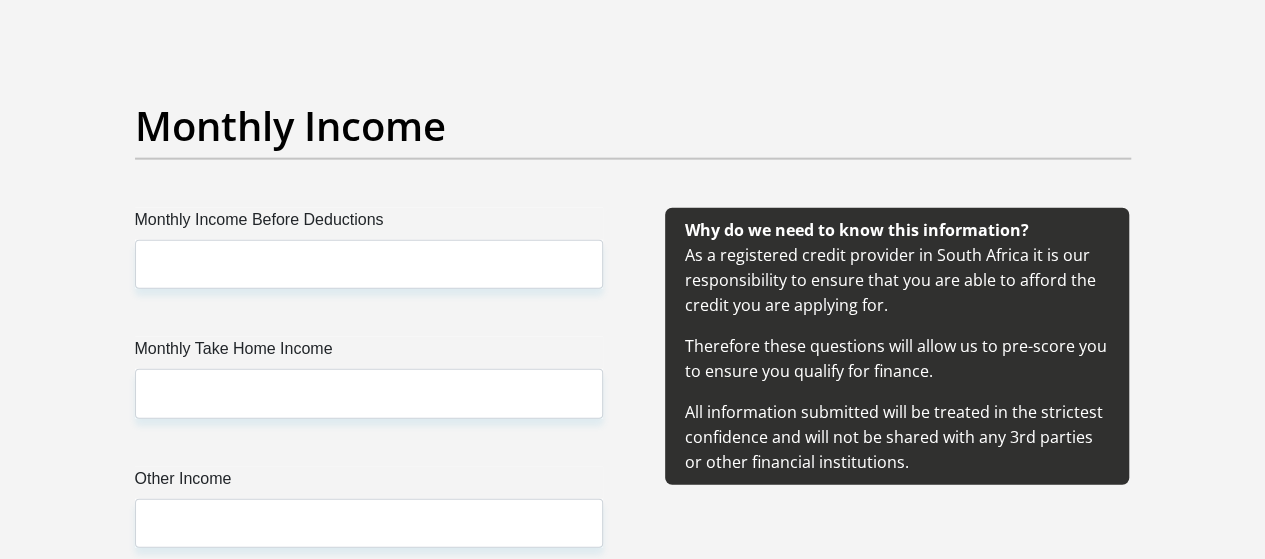 type on "Zettie312" 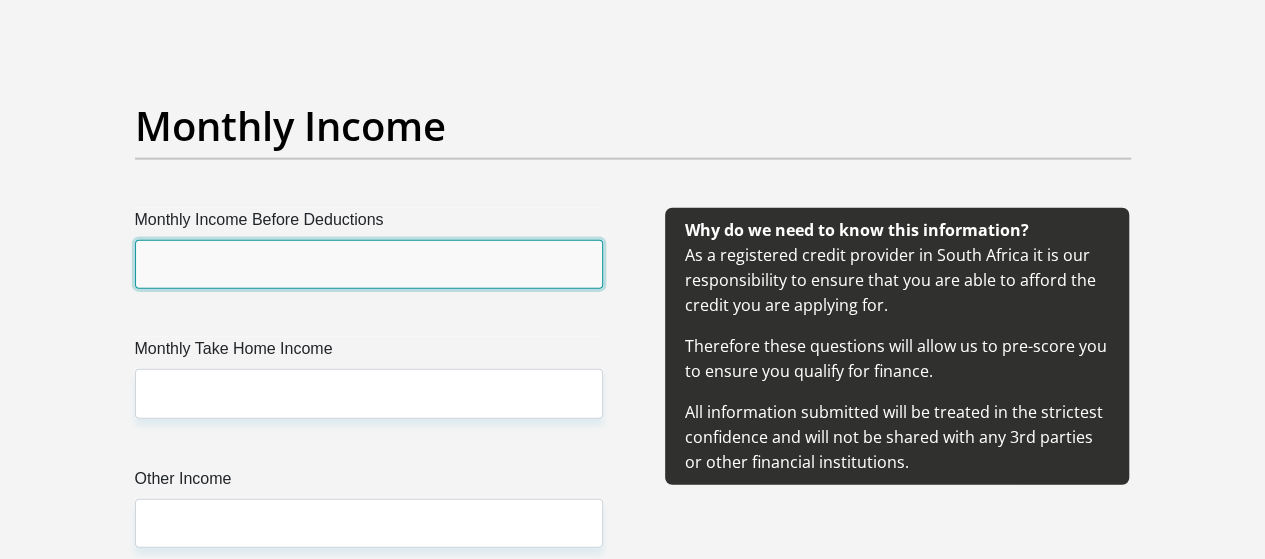 click on "Monthly Income Before Deductions" at bounding box center (369, 264) 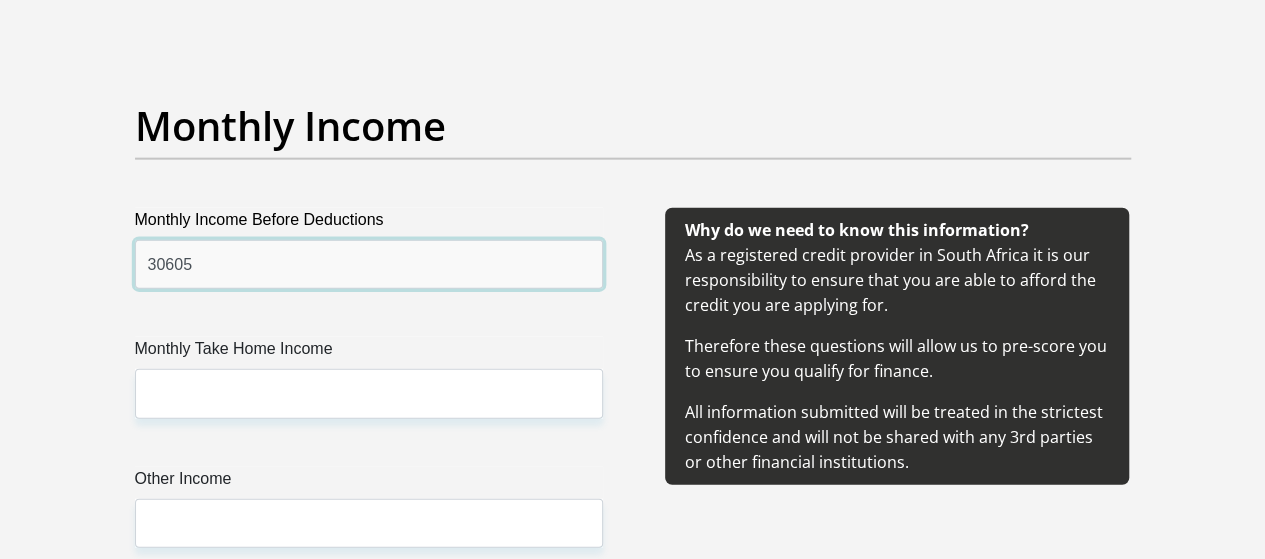 type on "30605" 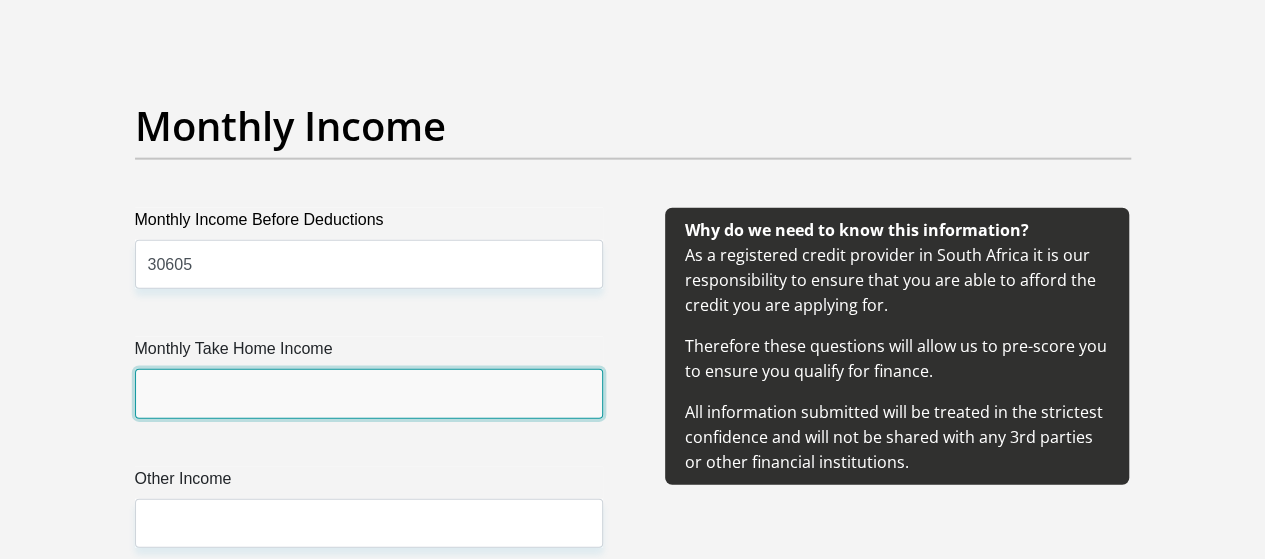 click on "Monthly Take Home Income" at bounding box center (369, 393) 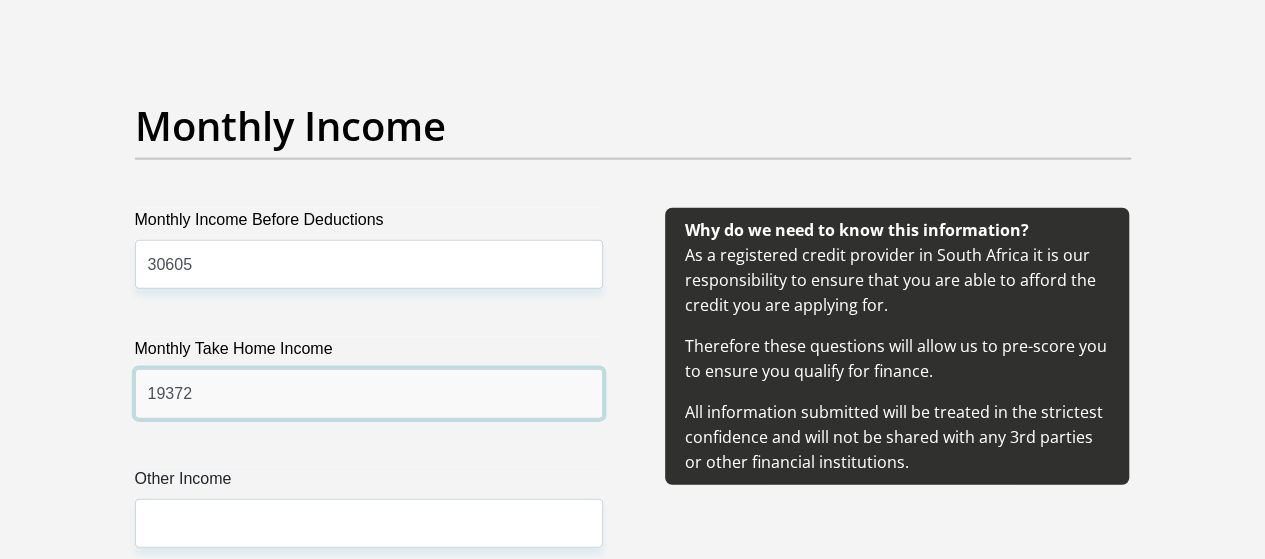 type on "19372" 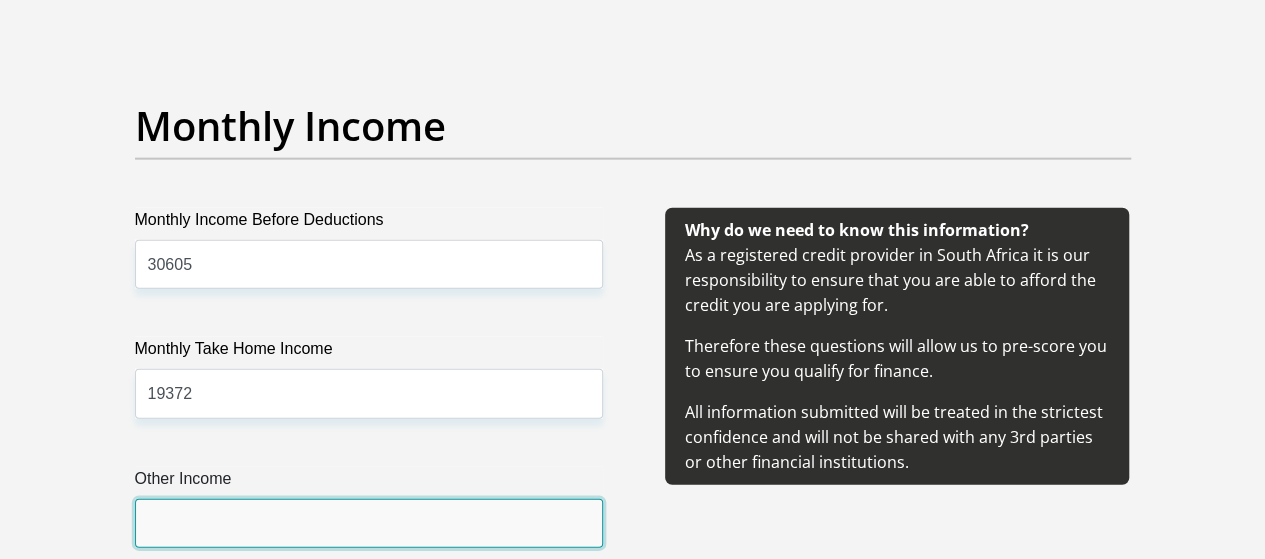 click on "Other Income" at bounding box center (369, 523) 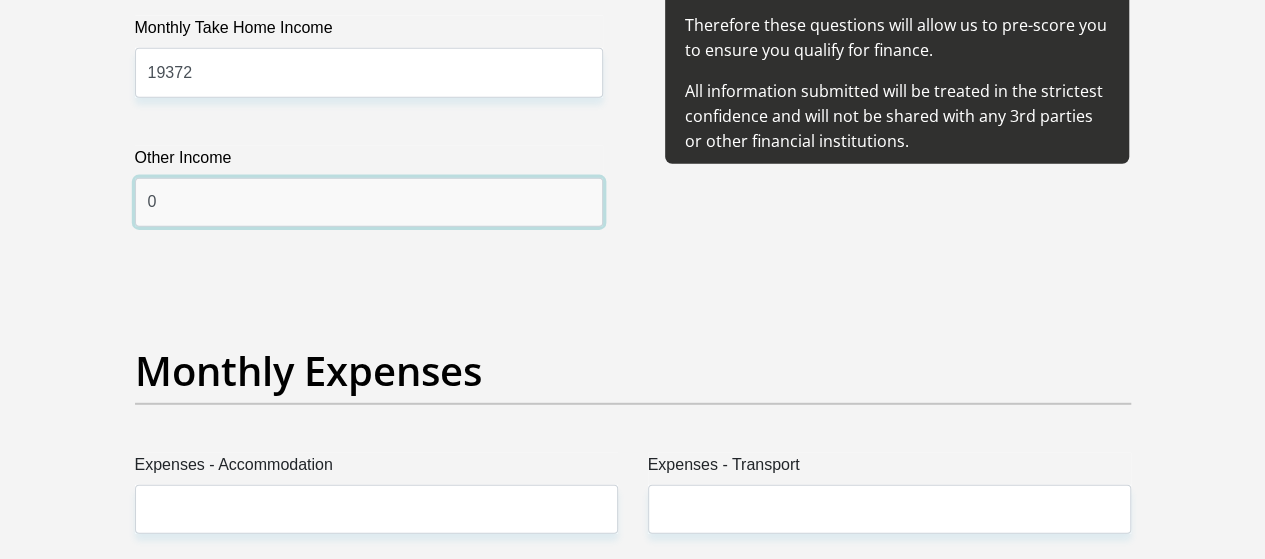 scroll, scrollTop: 2687, scrollLeft: 0, axis: vertical 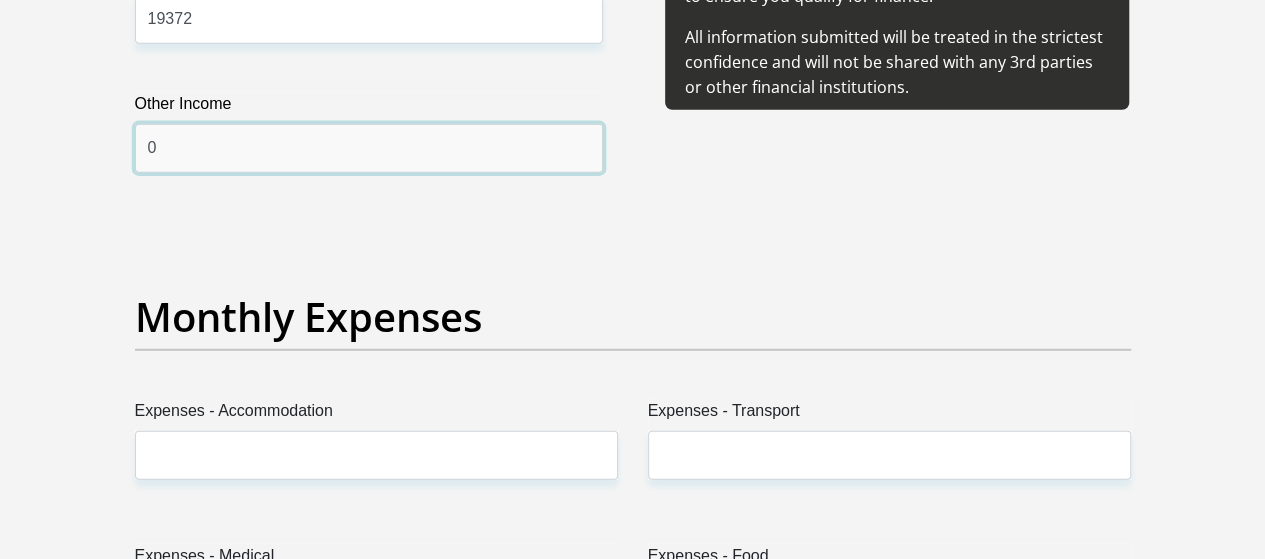 type on "0" 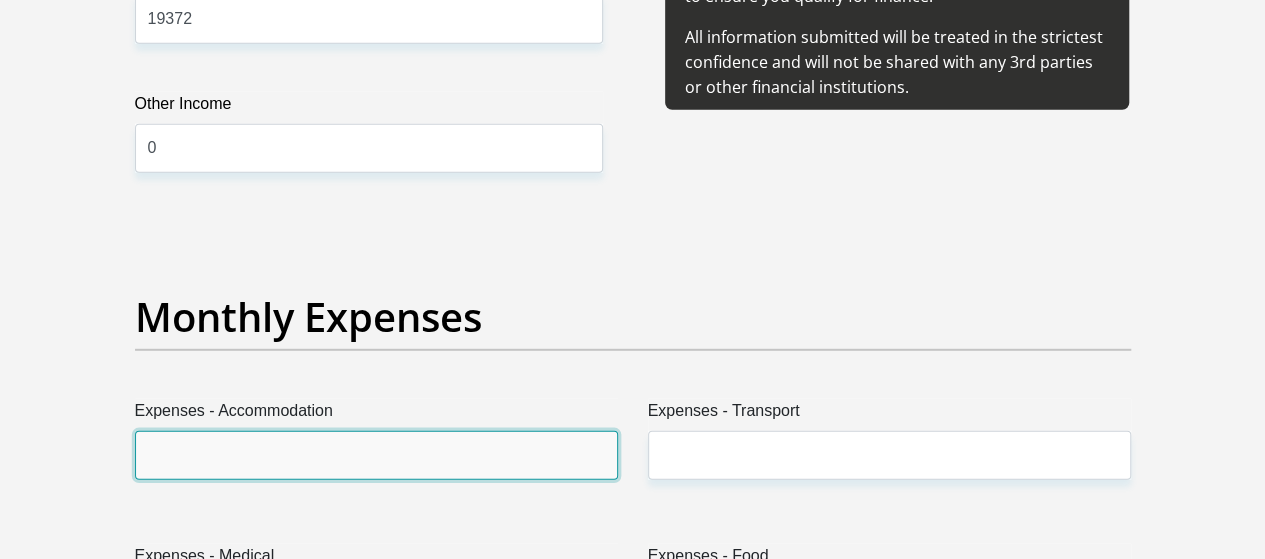 click on "Expenses - Accommodation" at bounding box center (376, 455) 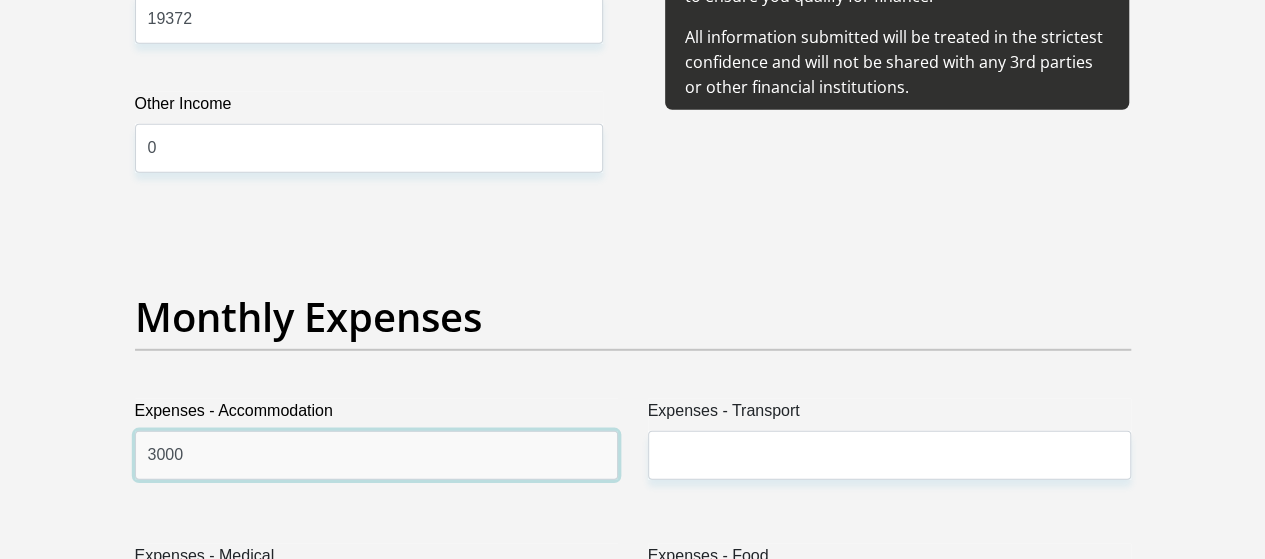type on "3000" 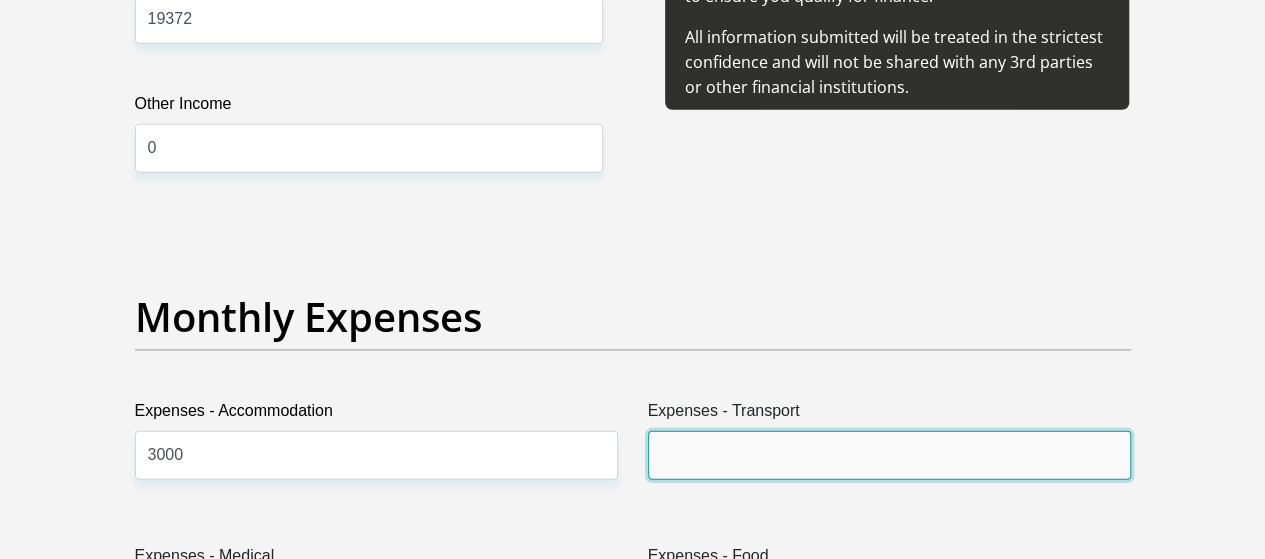 click on "Expenses - Transport" at bounding box center (889, 455) 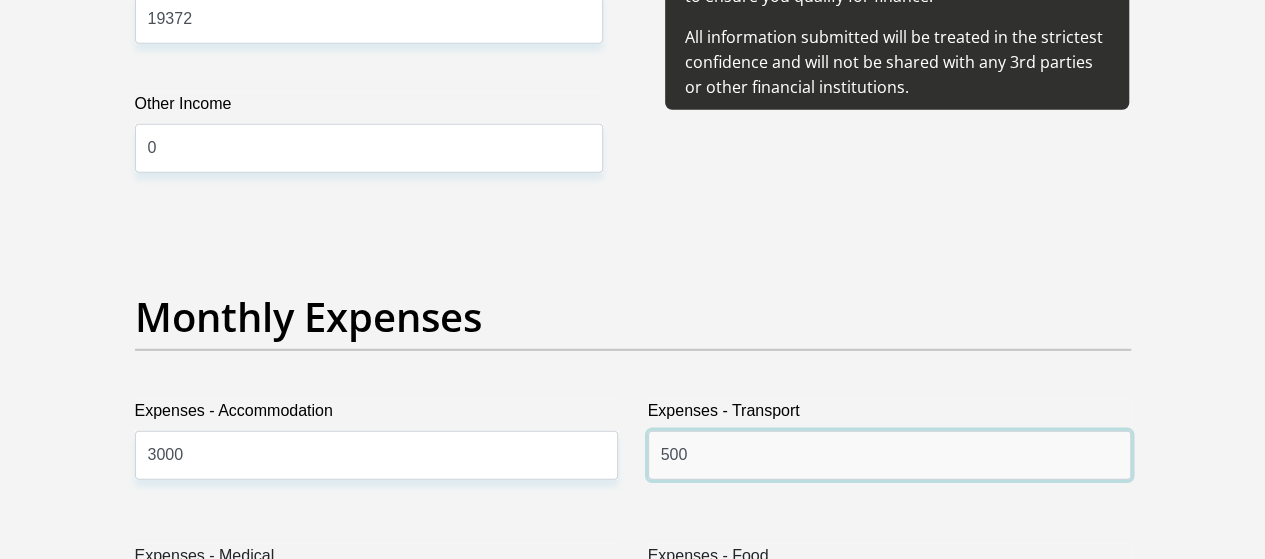 type on "500" 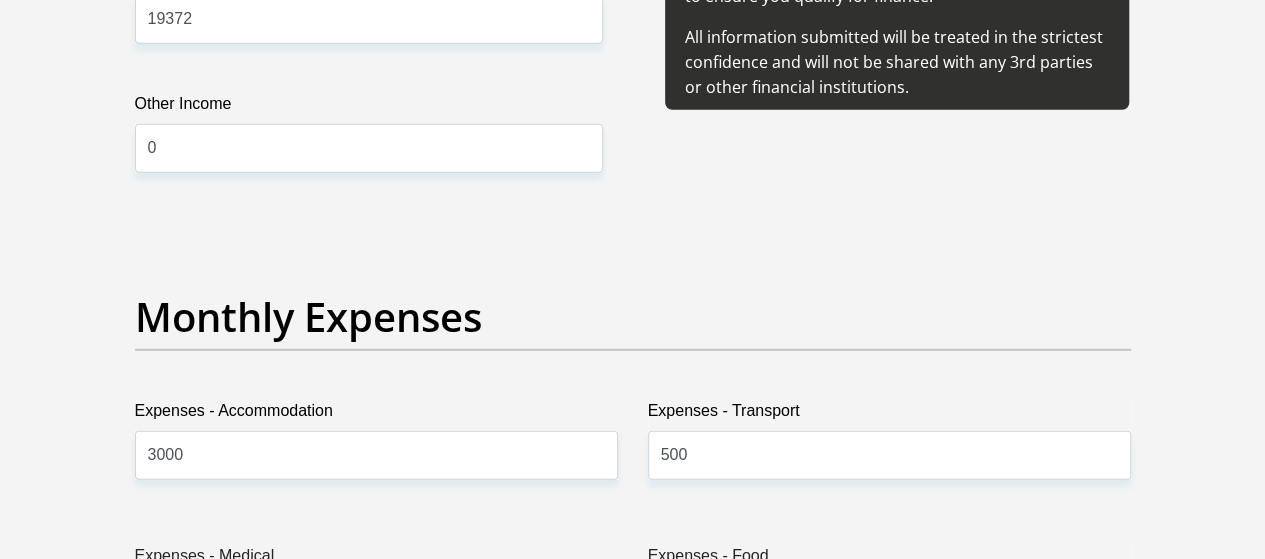 click on "Expenses - Medical" at bounding box center [376, 600] 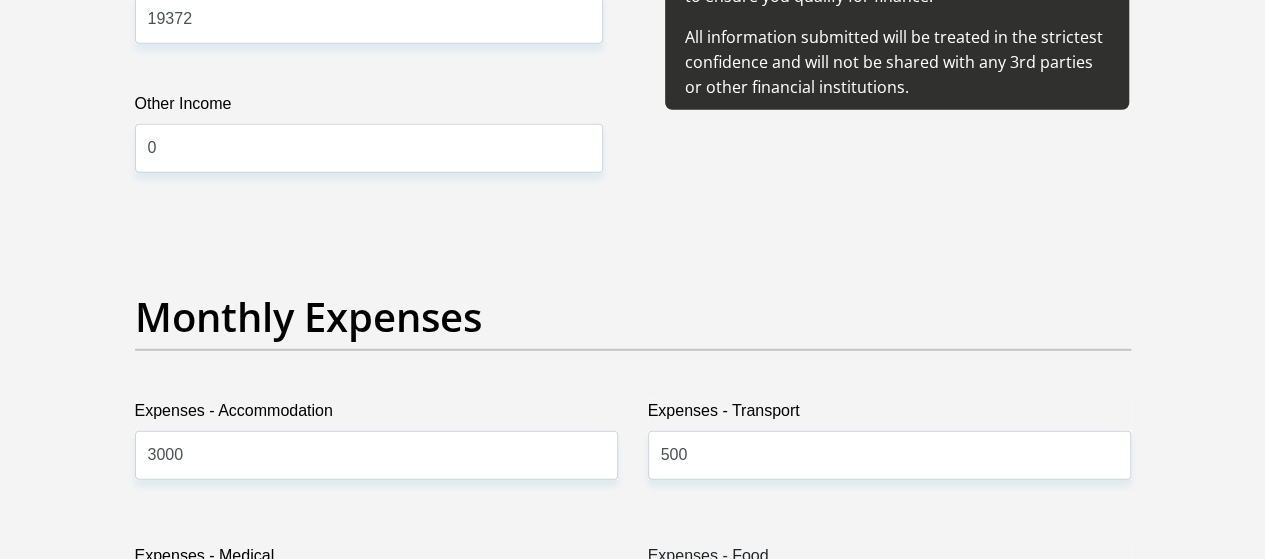type on "0" 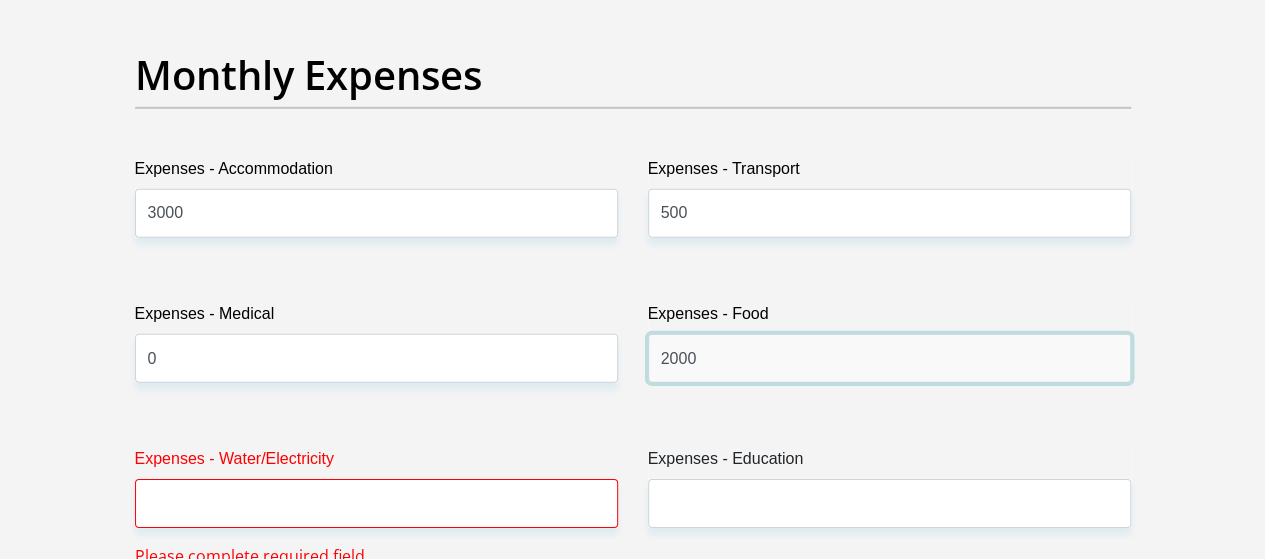 scroll, scrollTop: 2992, scrollLeft: 0, axis: vertical 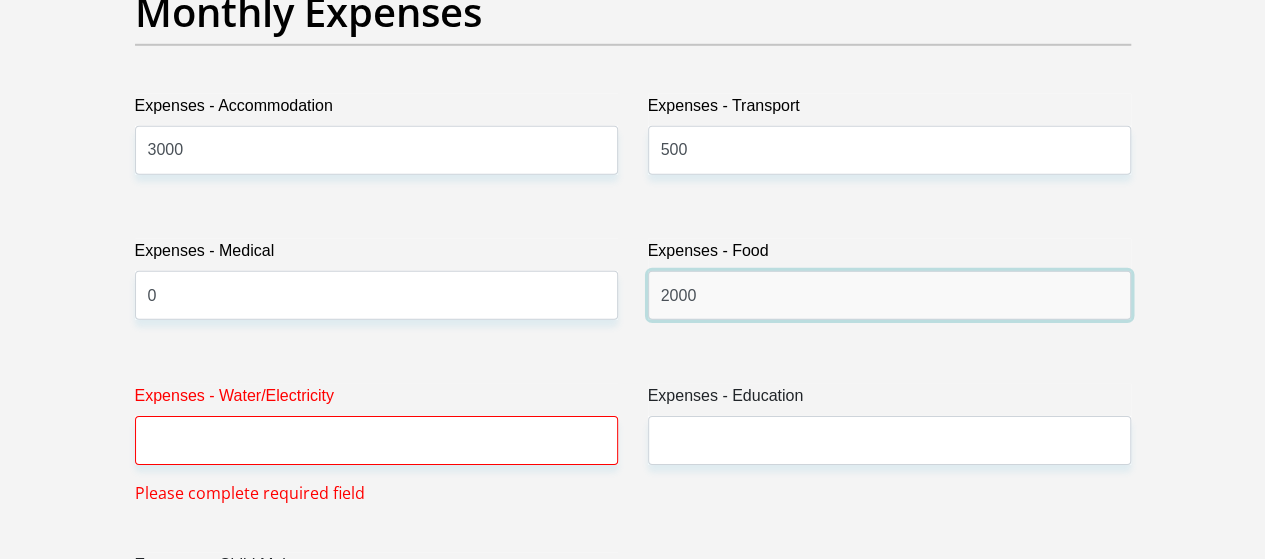 type on "2000" 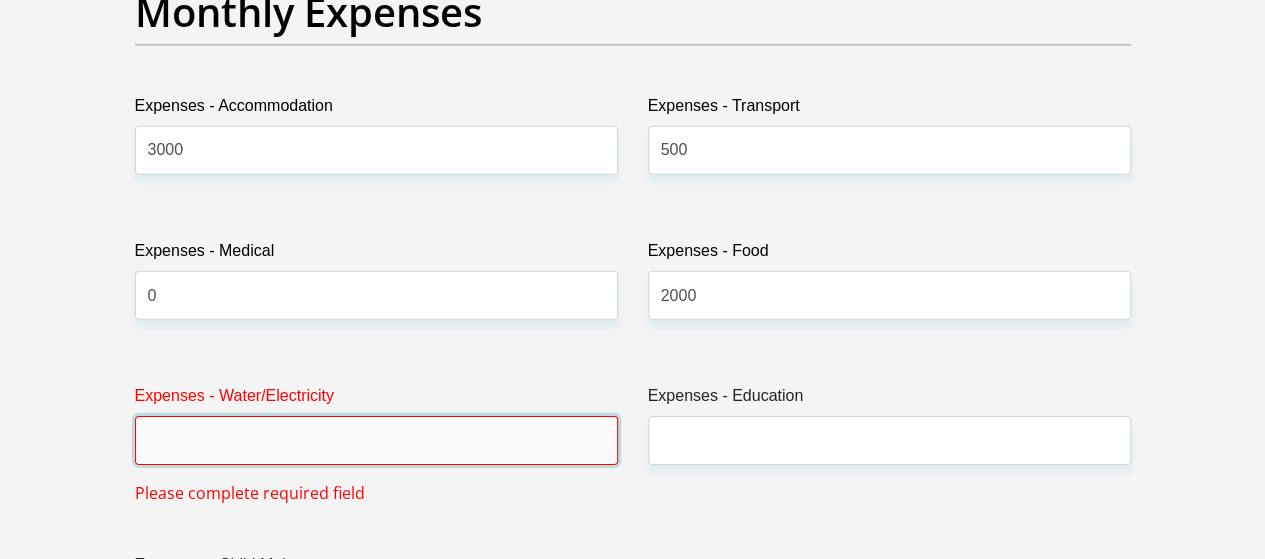 click on "Expenses - Water/Electricity" at bounding box center (376, 440) 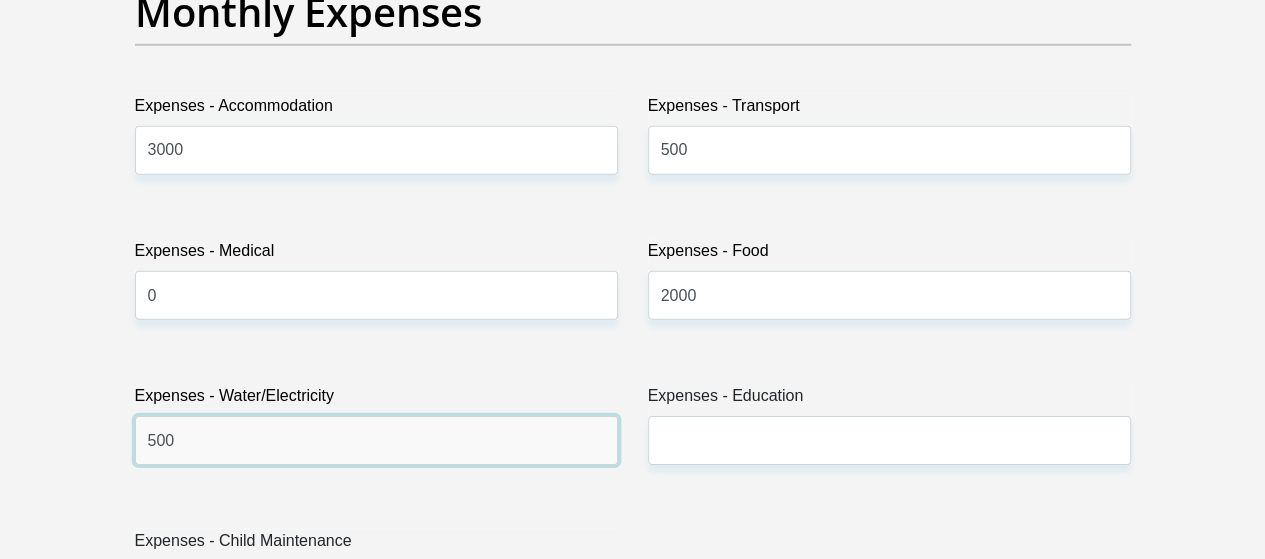 type on "500" 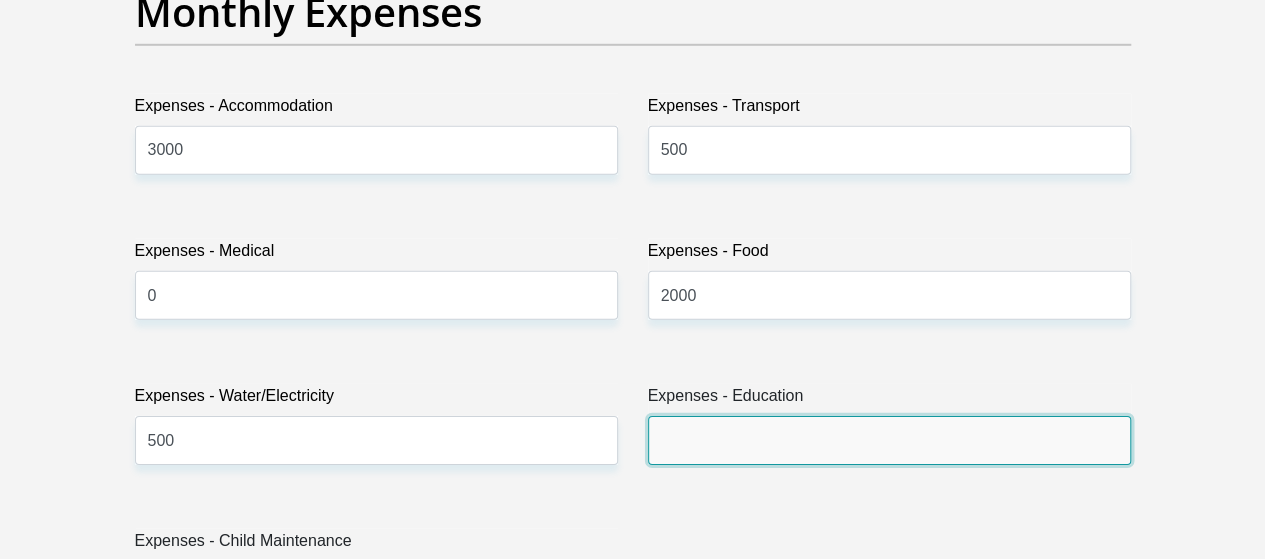 click on "Expenses - Education" at bounding box center [889, 440] 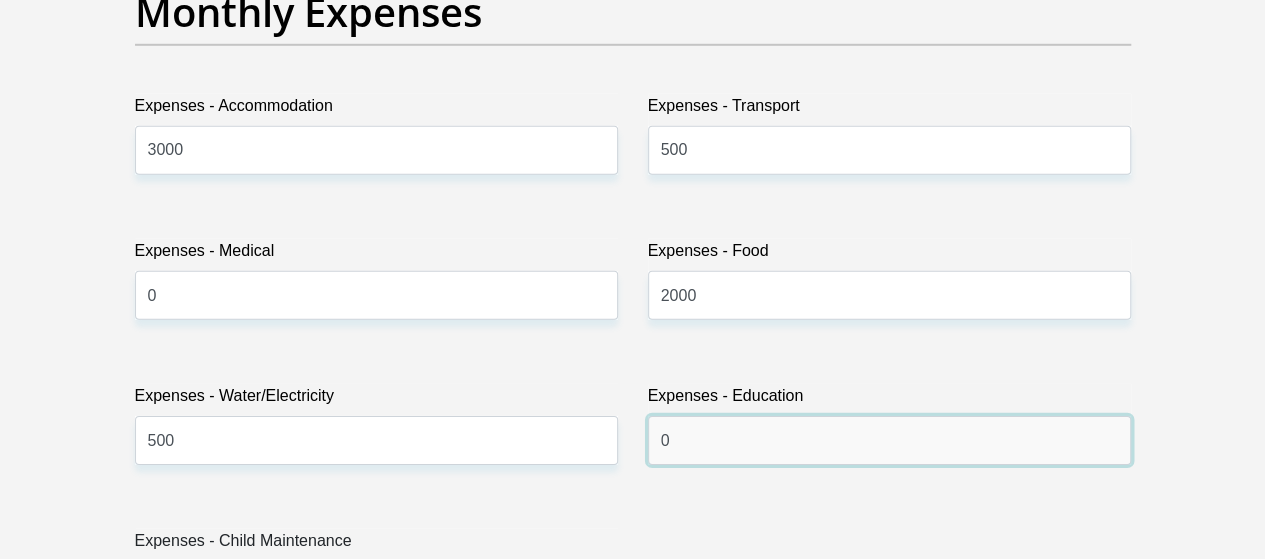 type on "0" 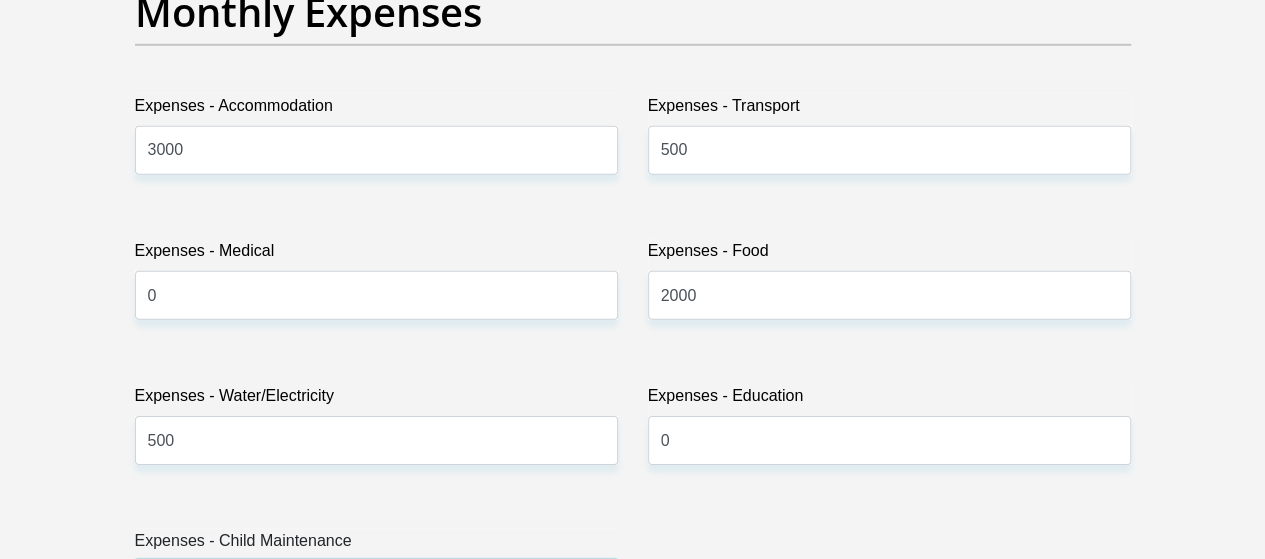 click on "Expenses - Child Maintenance" at bounding box center (376, 585) 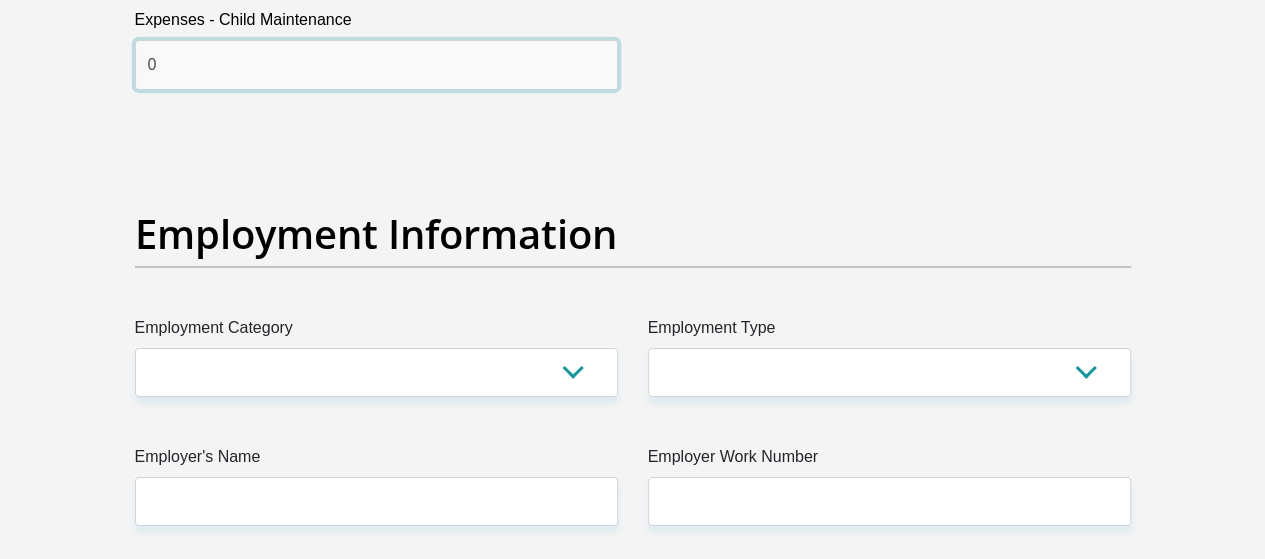 scroll, scrollTop: 3516, scrollLeft: 0, axis: vertical 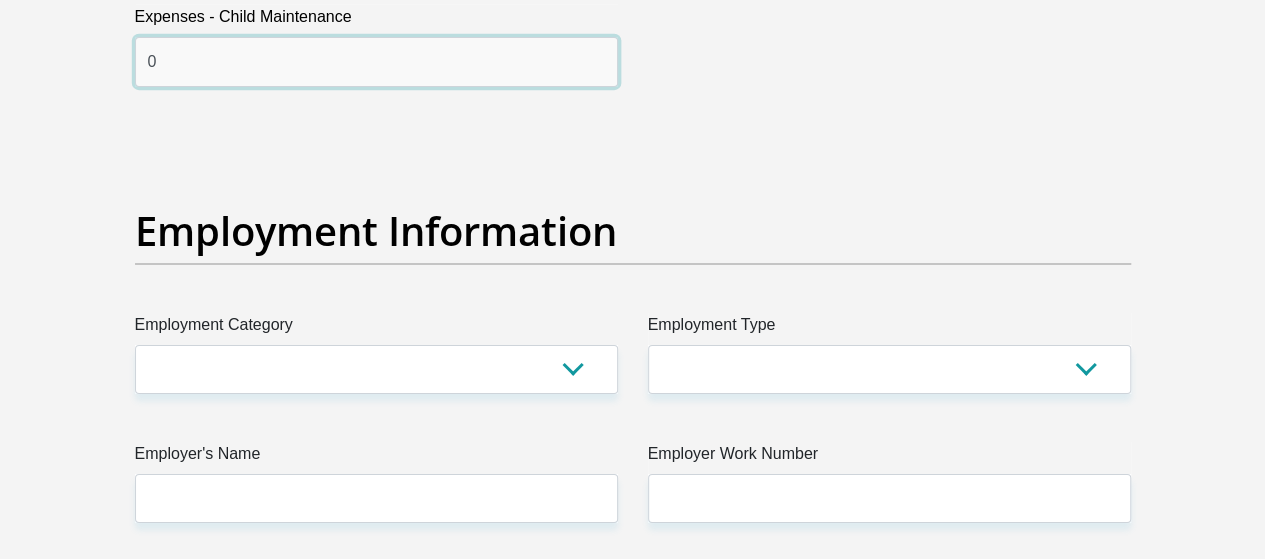 type on "0" 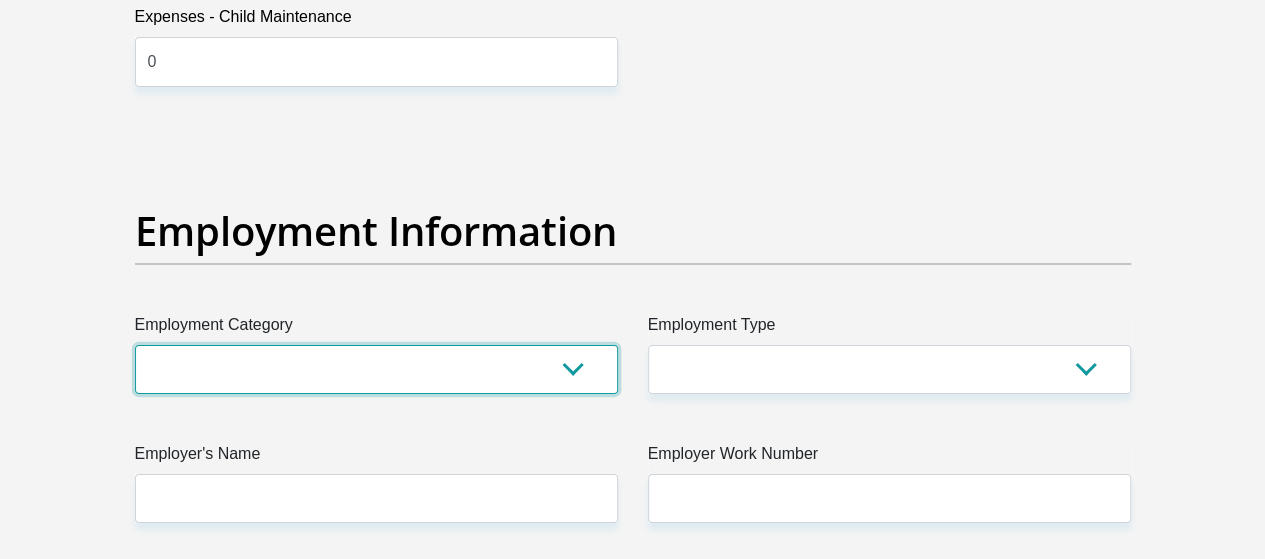 click on "AGRICULTURE
ALCOHOL & TOBACCO
CONSTRUCTION MATERIALS
METALLURGY
EQUIPMENT FOR RENEWABLE ENERGY
SPECIALIZED CONTRACTORS
CAR
GAMING (INCL. INTERNET
OTHER WHOLESALE
UNLICENSED PHARMACEUTICALS
CURRENCY EXCHANGE HOUSES
OTHER FINANCIAL INSTITUTIONS & INSURANCE
REAL ESTATE AGENTS
OIL & GAS
OTHER MATERIALS (E.G. IRON ORE)
PRECIOUS STONES & PRECIOUS METALS
POLITICAL ORGANIZATIONS
RELIGIOUS ORGANIZATIONS(NOT SECTS)
ACTI. HAVING BUSINESS DEAL WITH PUBLIC ADMINISTRATION
LAUNDROMATS" at bounding box center (376, 369) 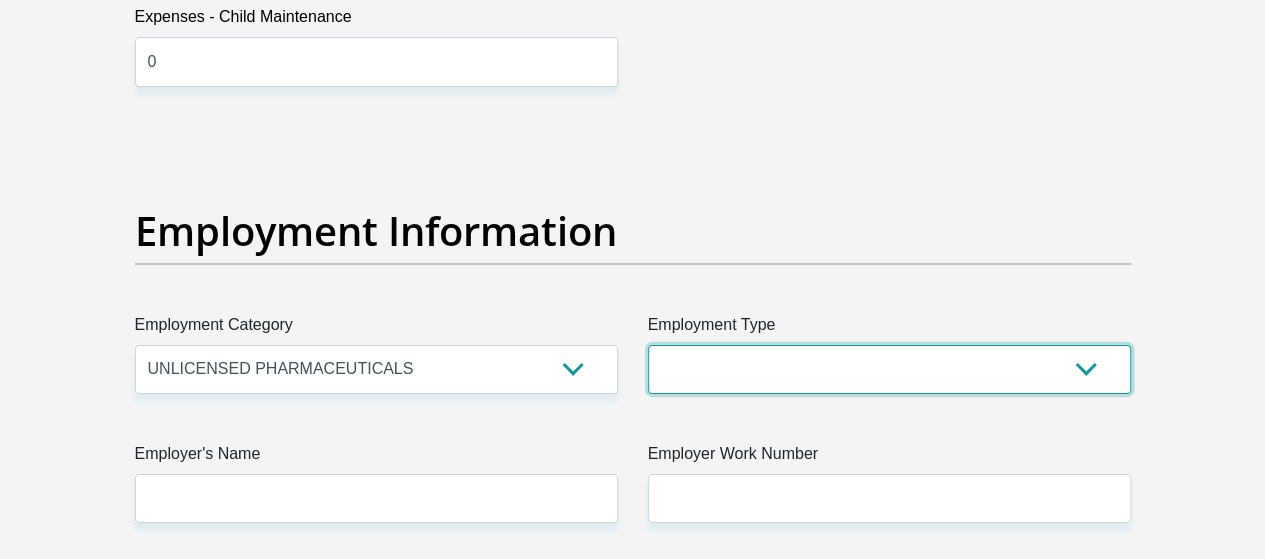 click on "College/Lecturer
Craft Seller
Creative
Driver
Executive
Farmer
Forces - Non Commissioned
Forces - Officer
Hawker
Housewife
Labourer
Licenced Professional
Manager
Miner
Non Licenced Professional
Office Staff/Clerk
Outside Worker
Pensioner
Permanent Teacher
Production/Manufacturing
Sales
Self-Employed
Semi-Professional Worker
Service Industry  Social Worker  Student" at bounding box center (889, 369) 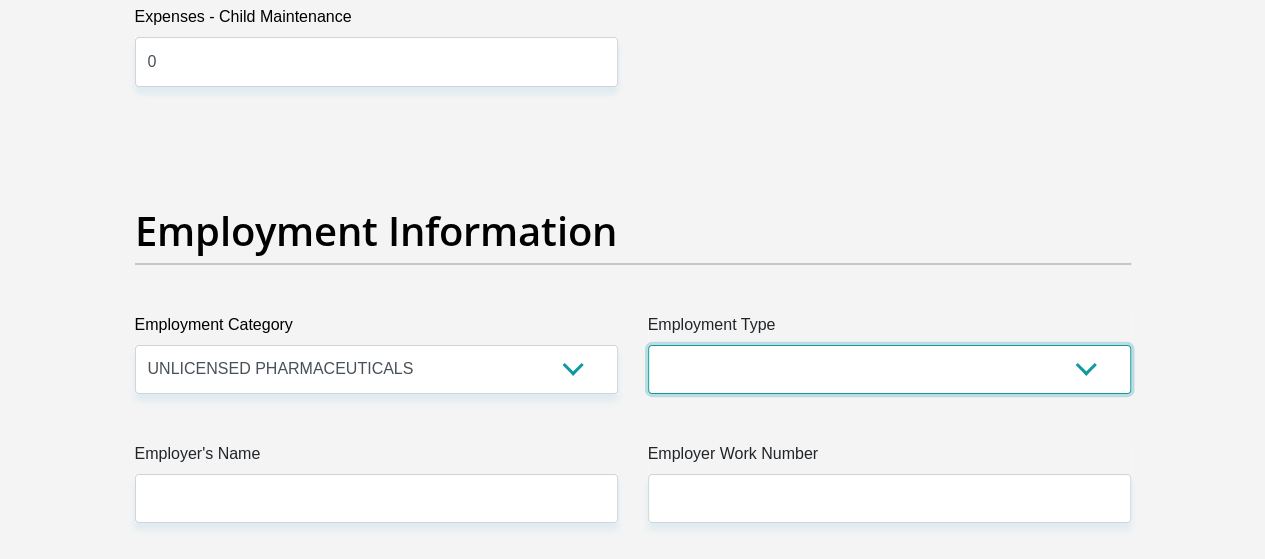 select on "Teacher" 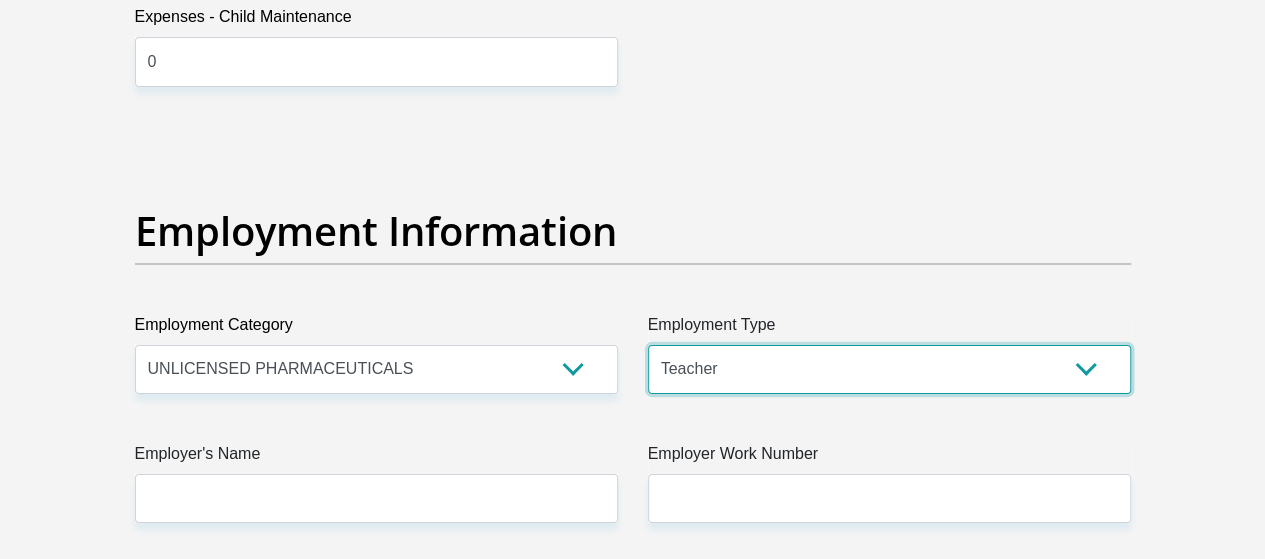 click on "College/Lecturer
Craft Seller
Creative
Driver
Executive
Farmer
Forces - Non Commissioned
Forces - Officer
Hawker
Housewife
Labourer
Licenced Professional
Manager
Miner
Non Licenced Professional
Office Staff/Clerk
Outside Worker
Pensioner
Permanent Teacher
Production/Manufacturing
Sales
Self-Employed
Semi-Professional Worker
Service Industry  Social Worker  Student" at bounding box center [889, 369] 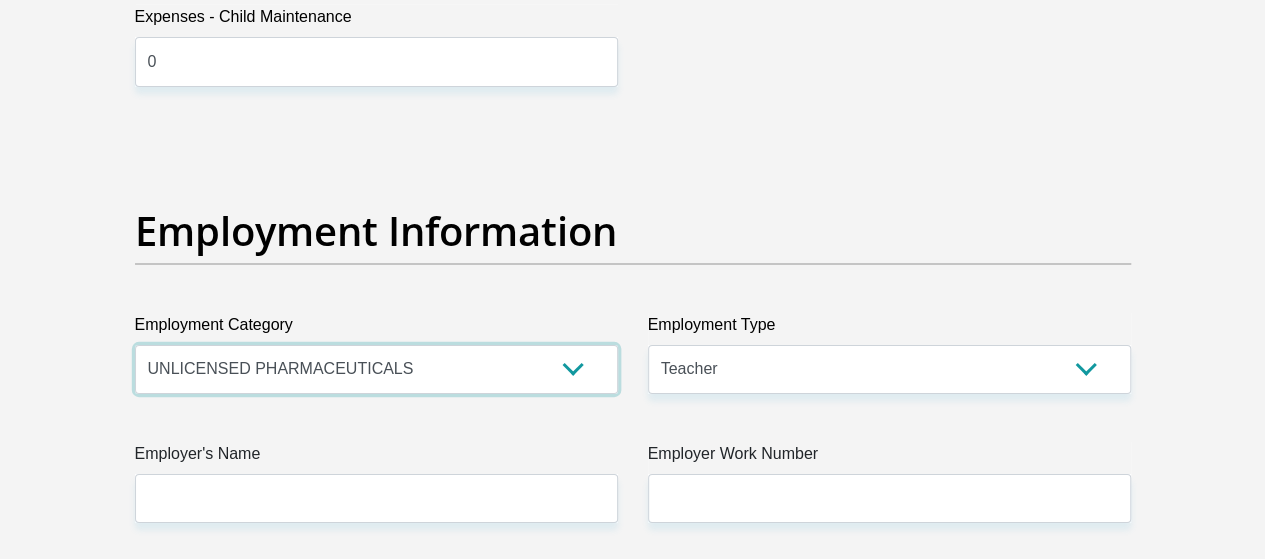 click on "AGRICULTURE
ALCOHOL & TOBACCO
CONSTRUCTION MATERIALS
METALLURGY
EQUIPMENT FOR RENEWABLE ENERGY
SPECIALIZED CONTRACTORS
CAR
GAMING (INCL. INTERNET
OTHER WHOLESALE
UNLICENSED PHARMACEUTICALS
CURRENCY EXCHANGE HOUSES
OTHER FINANCIAL INSTITUTIONS & INSURANCE
REAL ESTATE AGENTS
OIL & GAS
OTHER MATERIALS (E.G. IRON ORE)
PRECIOUS STONES & PRECIOUS METALS
POLITICAL ORGANIZATIONS
RELIGIOUS ORGANIZATIONS(NOT SECTS)
ACTI. HAVING BUSINESS DEAL WITH PUBLIC ADMINISTRATION
LAUNDROMATS" at bounding box center (376, 369) 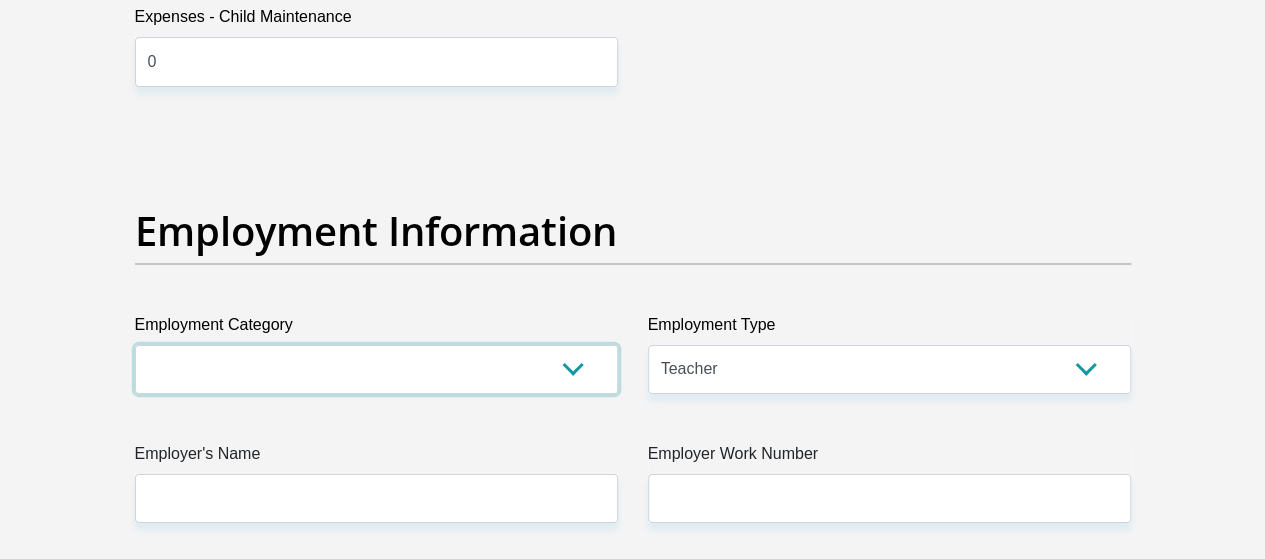 click on "AGRICULTURE
ALCOHOL & TOBACCO
CONSTRUCTION MATERIALS
METALLURGY
EQUIPMENT FOR RENEWABLE ENERGY
SPECIALIZED CONTRACTORS
CAR
GAMING (INCL. INTERNET
OTHER WHOLESALE
UNLICENSED PHARMACEUTICALS
CURRENCY EXCHANGE HOUSES
OTHER FINANCIAL INSTITUTIONS & INSURANCE
REAL ESTATE AGENTS
OIL & GAS
OTHER MATERIALS (E.G. IRON ORE)
PRECIOUS STONES & PRECIOUS METALS
POLITICAL ORGANIZATIONS
RELIGIOUS ORGANIZATIONS(NOT SECTS)
ACTI. HAVING BUSINESS DEAL WITH PUBLIC ADMINISTRATION
LAUNDROMATS" at bounding box center [376, 369] 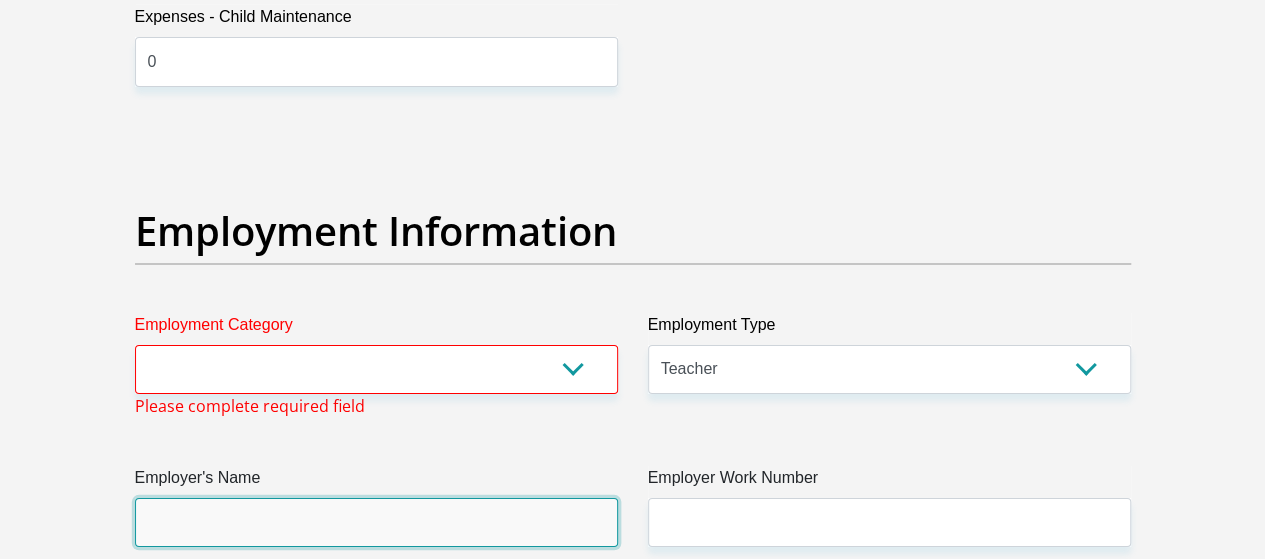 click on "Employer's Name" at bounding box center [376, 522] 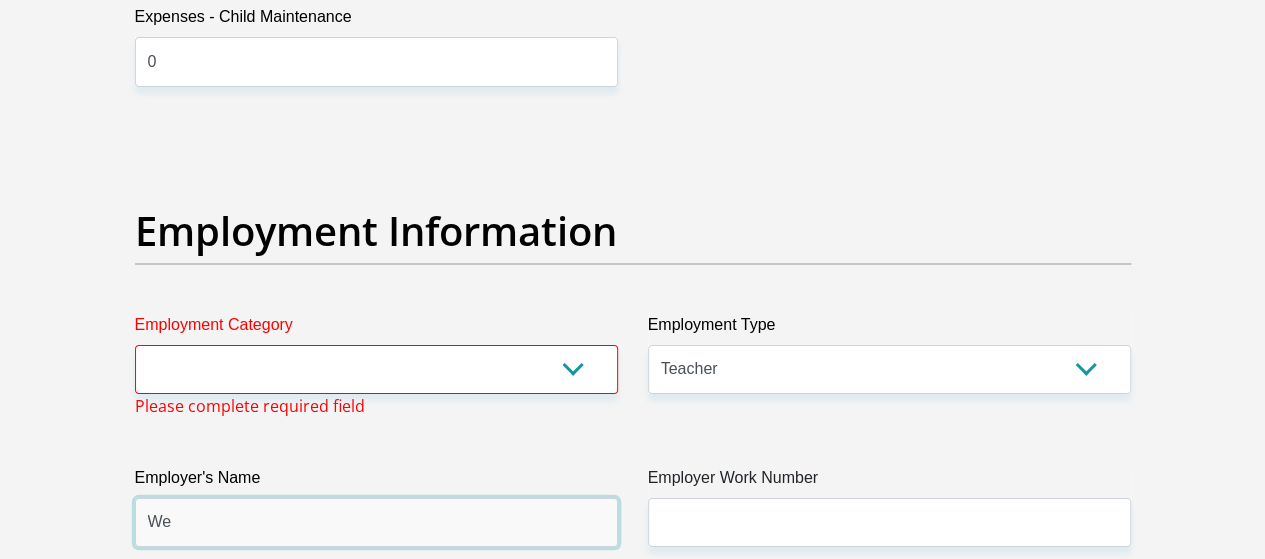 type on "W" 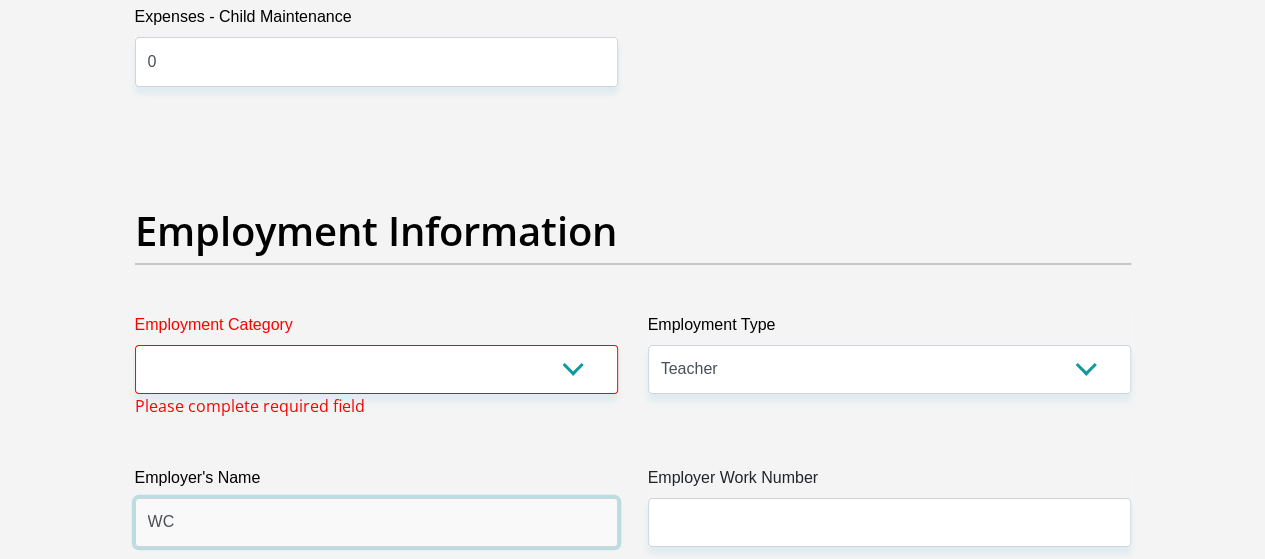 type on "W" 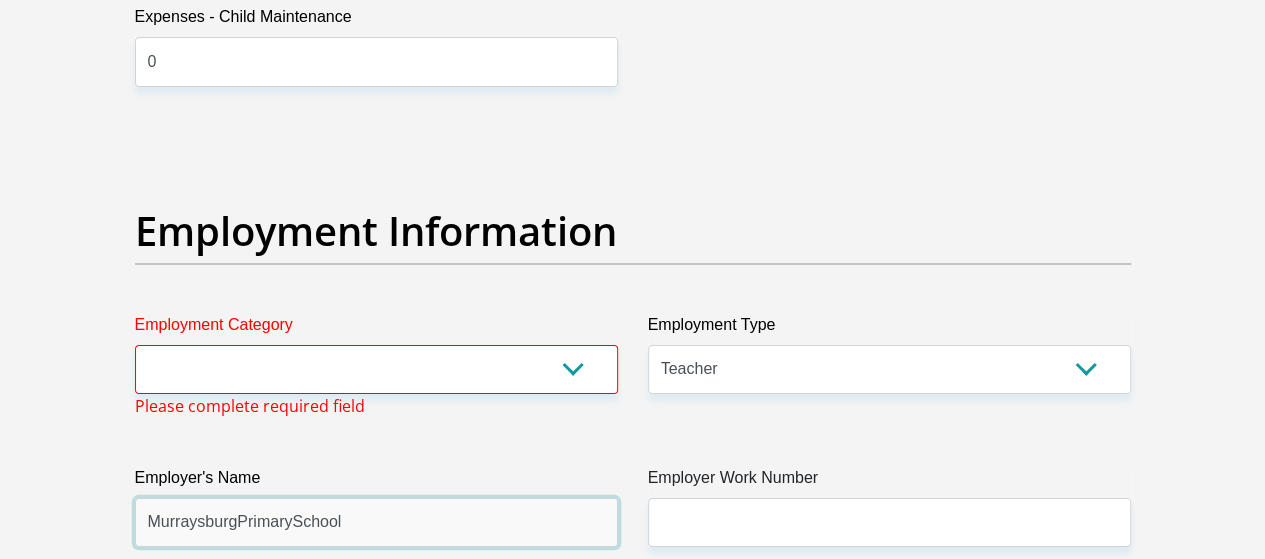 type on "MurraysburgPrimarySchool" 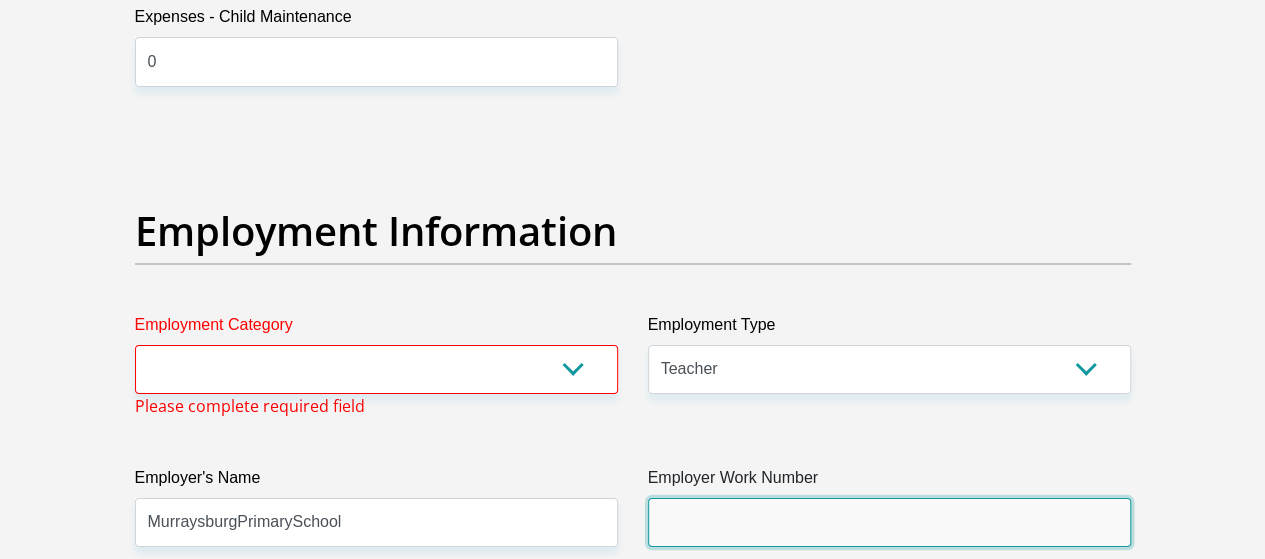 click on "Employer Work Number" at bounding box center [889, 522] 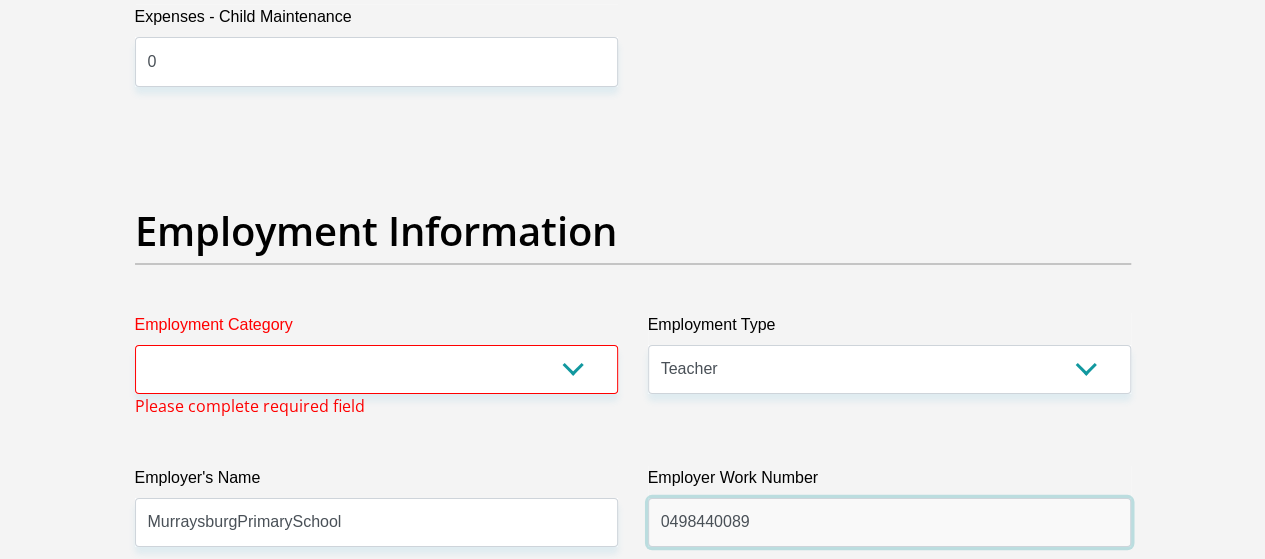 type on "0498440089" 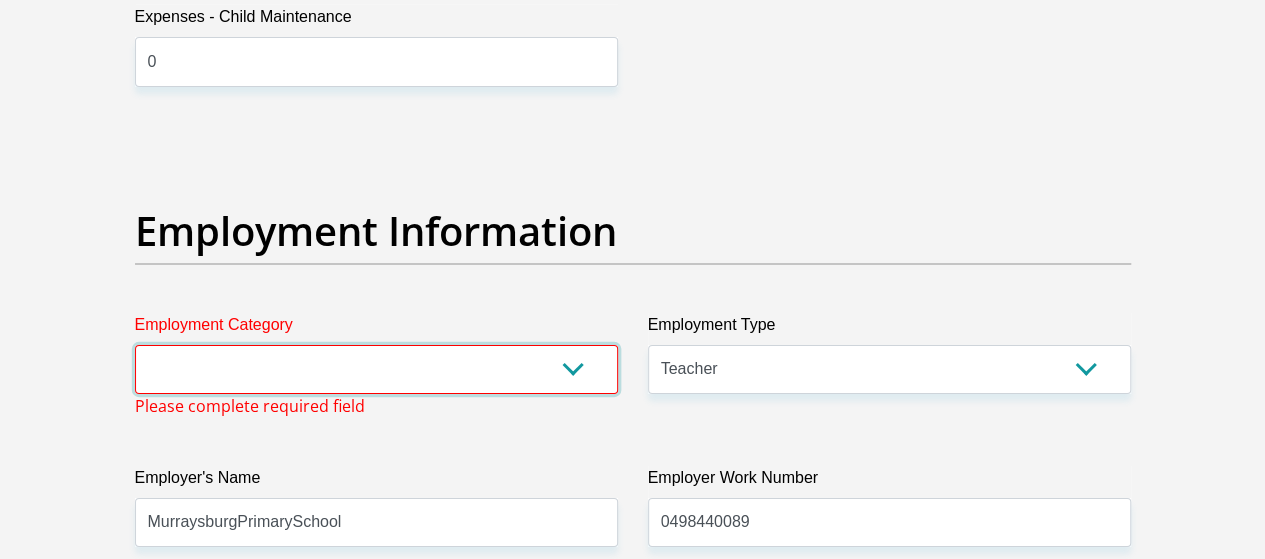 click on "AGRICULTURE
ALCOHOL & TOBACCO
CONSTRUCTION MATERIALS
METALLURGY
EQUIPMENT FOR RENEWABLE ENERGY
SPECIALIZED CONTRACTORS
CAR
GAMING (INCL. INTERNET
OTHER WHOLESALE
UNLICENSED PHARMACEUTICALS
CURRENCY EXCHANGE HOUSES
OTHER FINANCIAL INSTITUTIONS & INSURANCE
REAL ESTATE AGENTS
OIL & GAS
OTHER MATERIALS (E.G. IRON ORE)
PRECIOUS STONES & PRECIOUS METALS
POLITICAL ORGANIZATIONS
RELIGIOUS ORGANIZATIONS(NOT SECTS)
ACTI. HAVING BUSINESS DEAL WITH PUBLIC ADMINISTRATION
LAUNDROMATS" at bounding box center [376, 369] 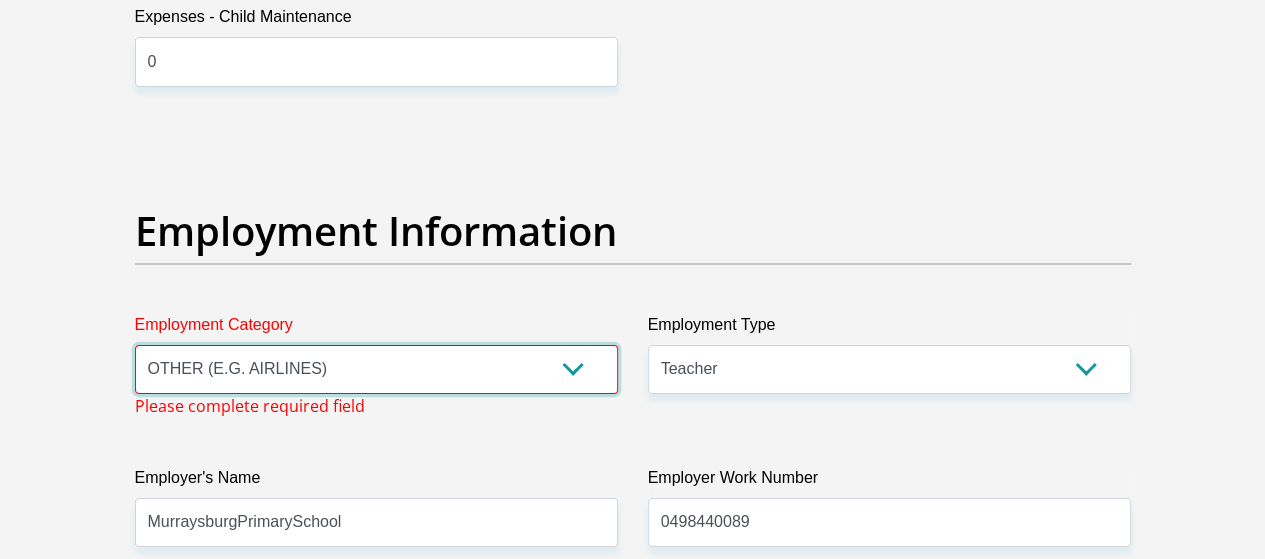 click on "AGRICULTURE
ALCOHOL & TOBACCO
CONSTRUCTION MATERIALS
METALLURGY
EQUIPMENT FOR RENEWABLE ENERGY
SPECIALIZED CONTRACTORS
CAR
GAMING (INCL. INTERNET
OTHER WHOLESALE
UNLICENSED PHARMACEUTICALS
CURRENCY EXCHANGE HOUSES
OTHER FINANCIAL INSTITUTIONS & INSURANCE
REAL ESTATE AGENTS
OIL & GAS
OTHER MATERIALS (E.G. IRON ORE)
PRECIOUS STONES & PRECIOUS METALS
POLITICAL ORGANIZATIONS
RELIGIOUS ORGANIZATIONS(NOT SECTS)
ACTI. HAVING BUSINESS DEAL WITH PUBLIC ADMINISTRATION
LAUNDROMATS" at bounding box center [376, 369] 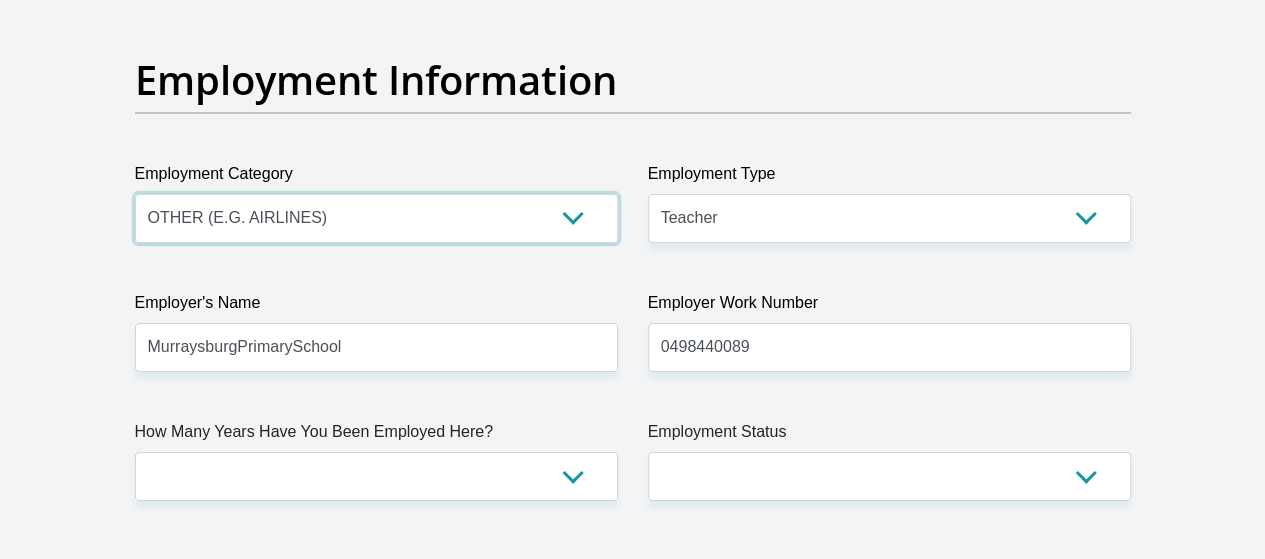 scroll, scrollTop: 3690, scrollLeft: 0, axis: vertical 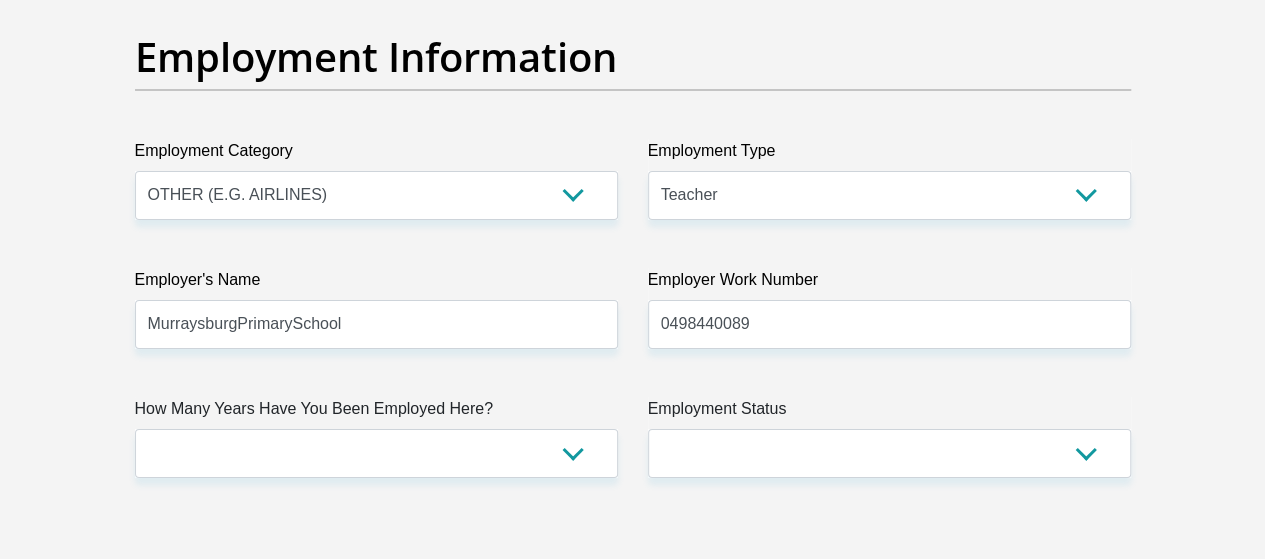 click on "How Many Years Have You Been Employed Here?" at bounding box center [376, 413] 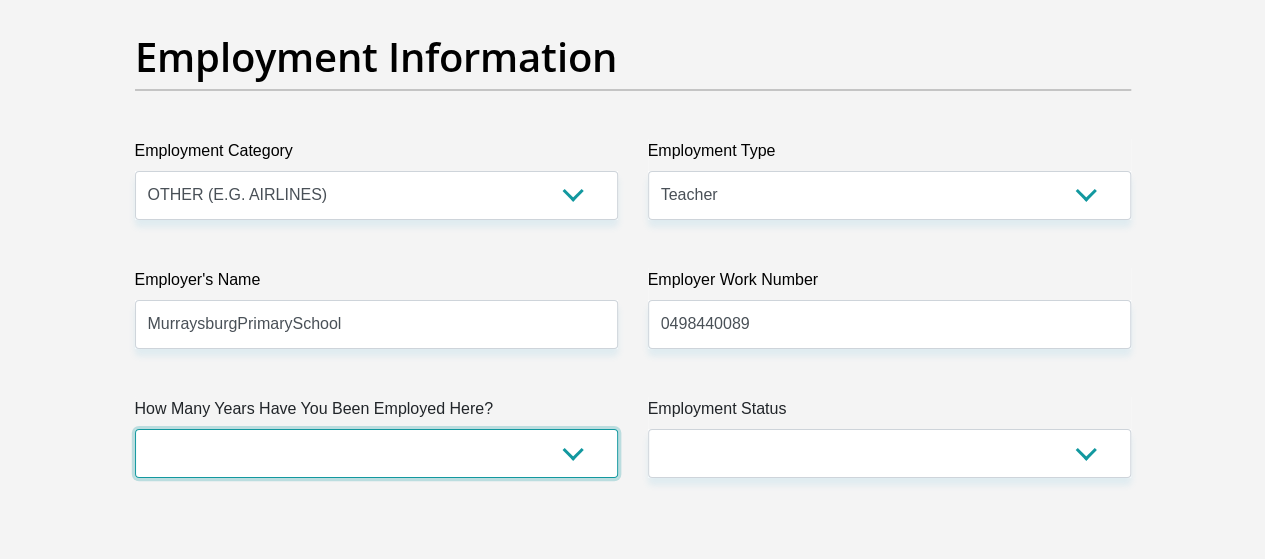 click on "less than 1 year
1-3 years
3-5 years
5+ years" at bounding box center (376, 453) 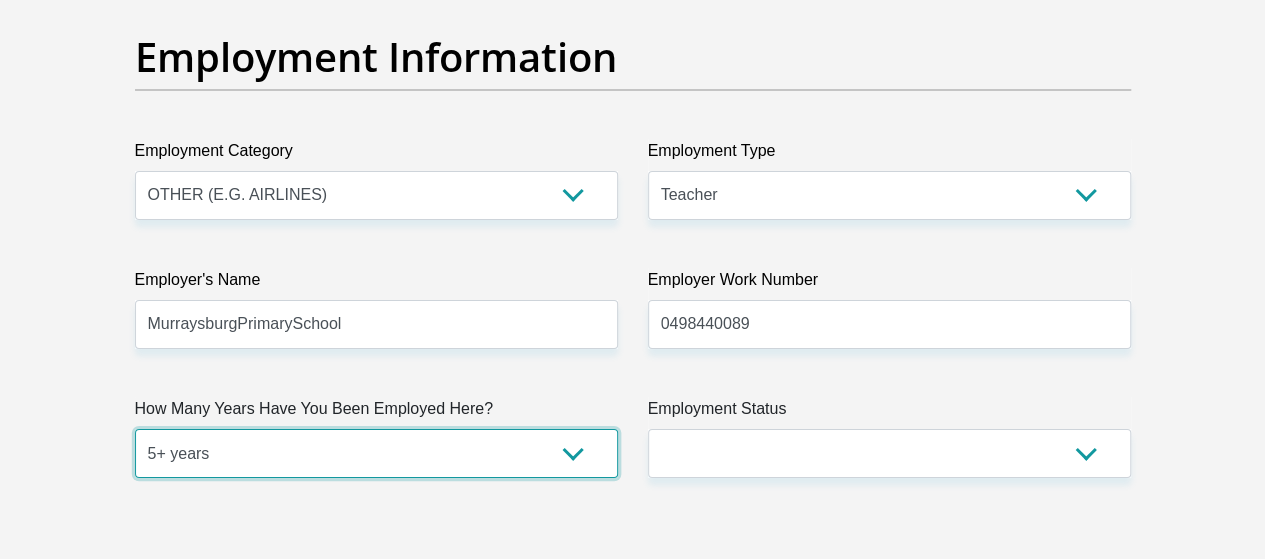 click on "less than 1 year
1-3 years
3-5 years
5+ years" at bounding box center (376, 453) 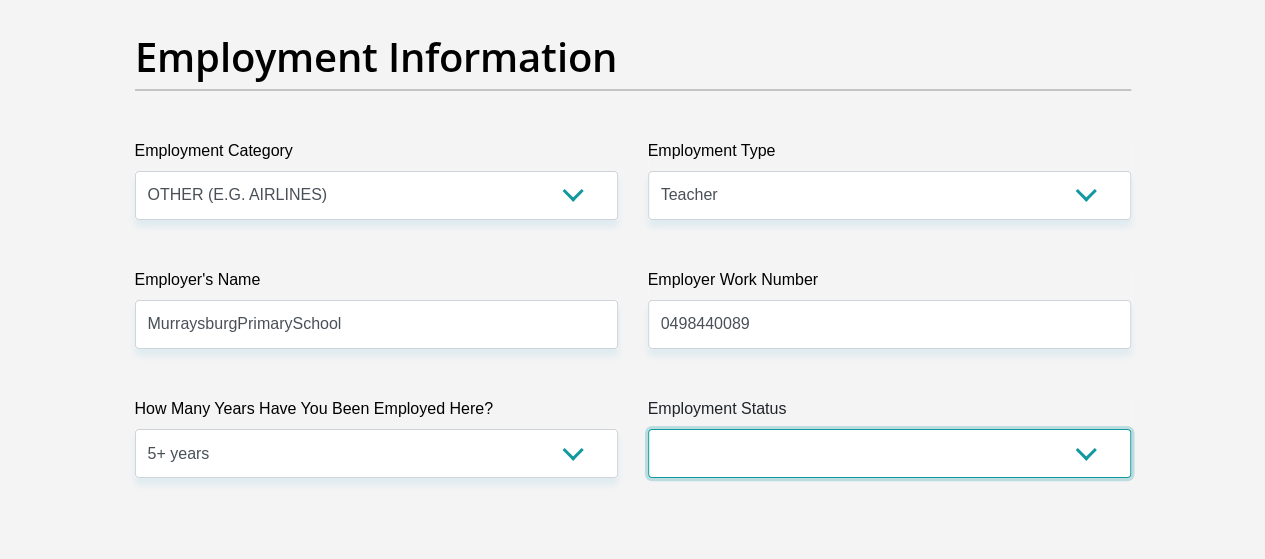 click on "Permanent/Full-time
Part-time/Casual
Contract Worker
Self-Employed
Housewife
Retired
Student
Medically Boarded
Disability
Unemployed" at bounding box center (889, 453) 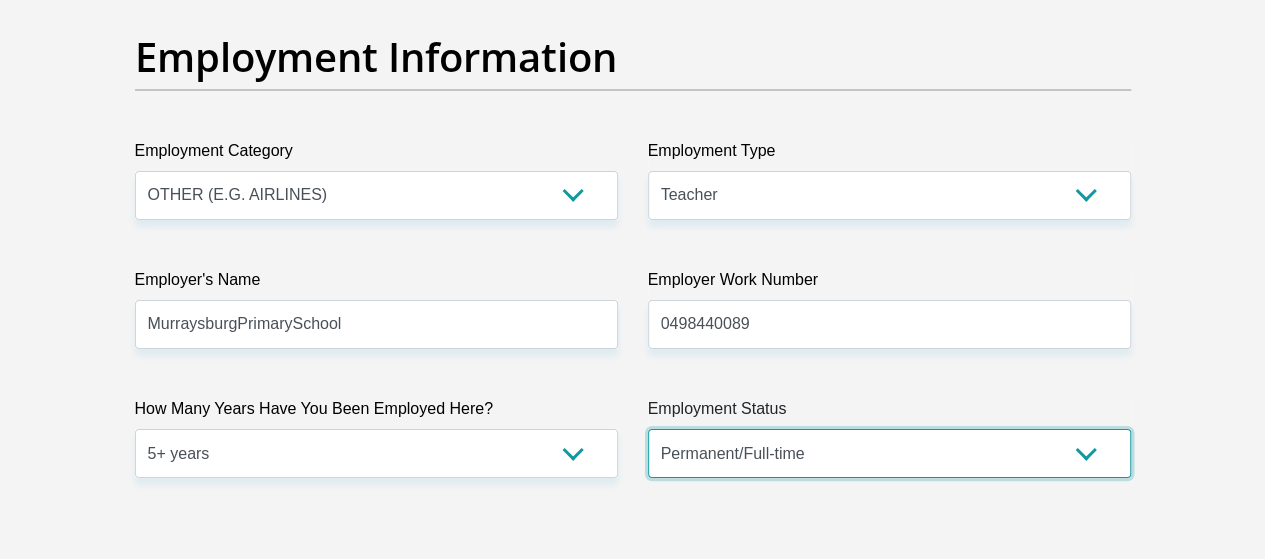 click on "Permanent/Full-time
Part-time/Casual
Contract Worker
Self-Employed
Housewife
Retired
Student
Medically Boarded
Disability
Unemployed" at bounding box center [889, 453] 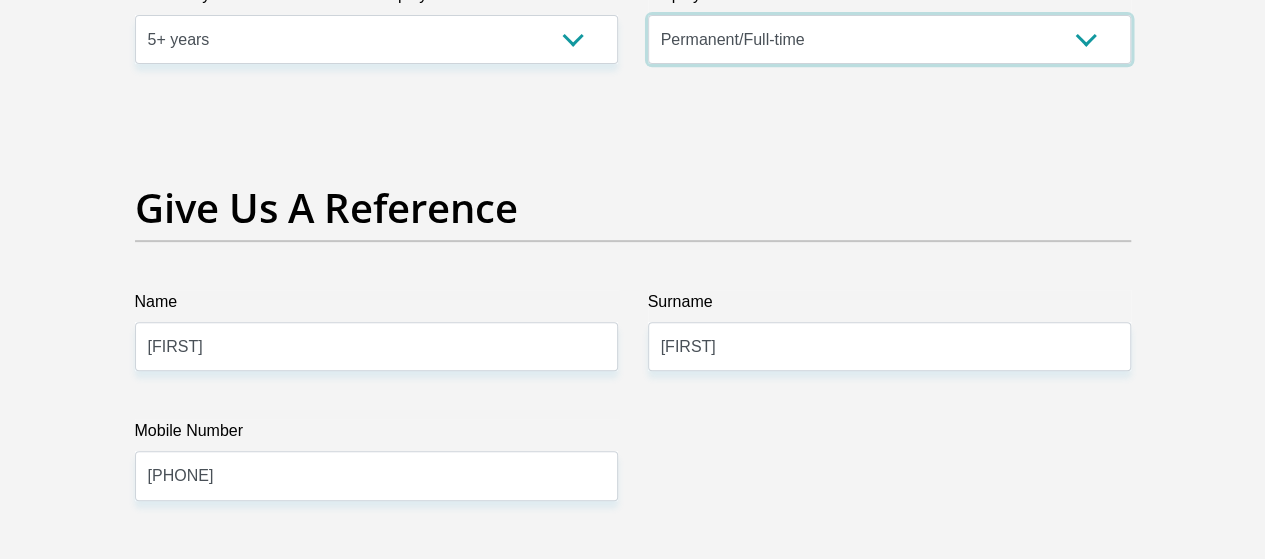 scroll, scrollTop: 4184, scrollLeft: 0, axis: vertical 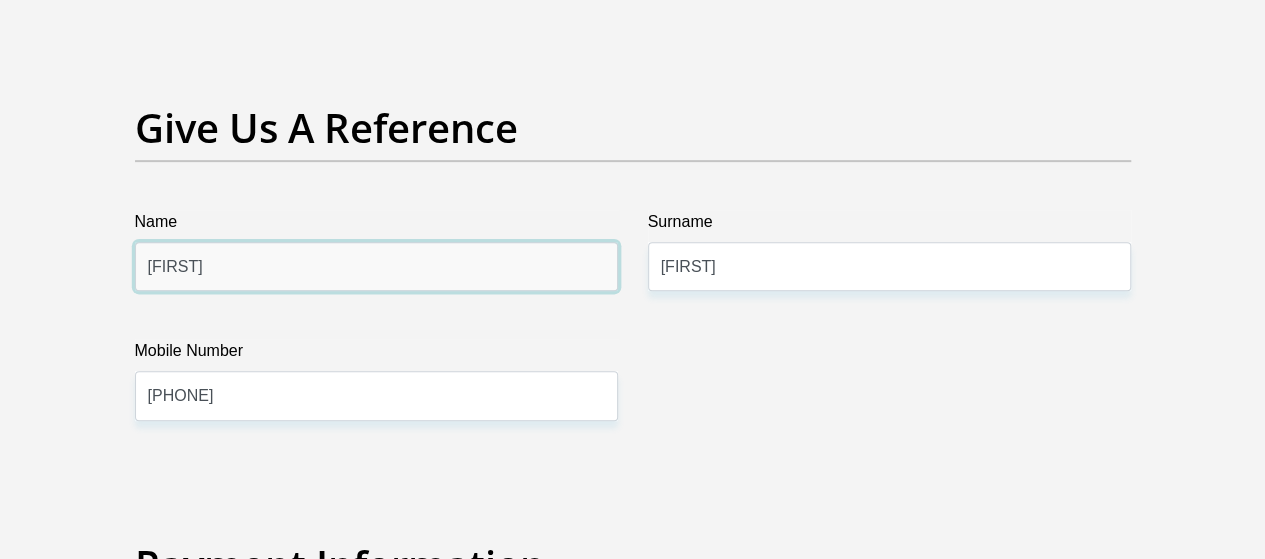 drag, startPoint x: 300, startPoint y: 179, endPoint x: 0, endPoint y: 123, distance: 305.18192 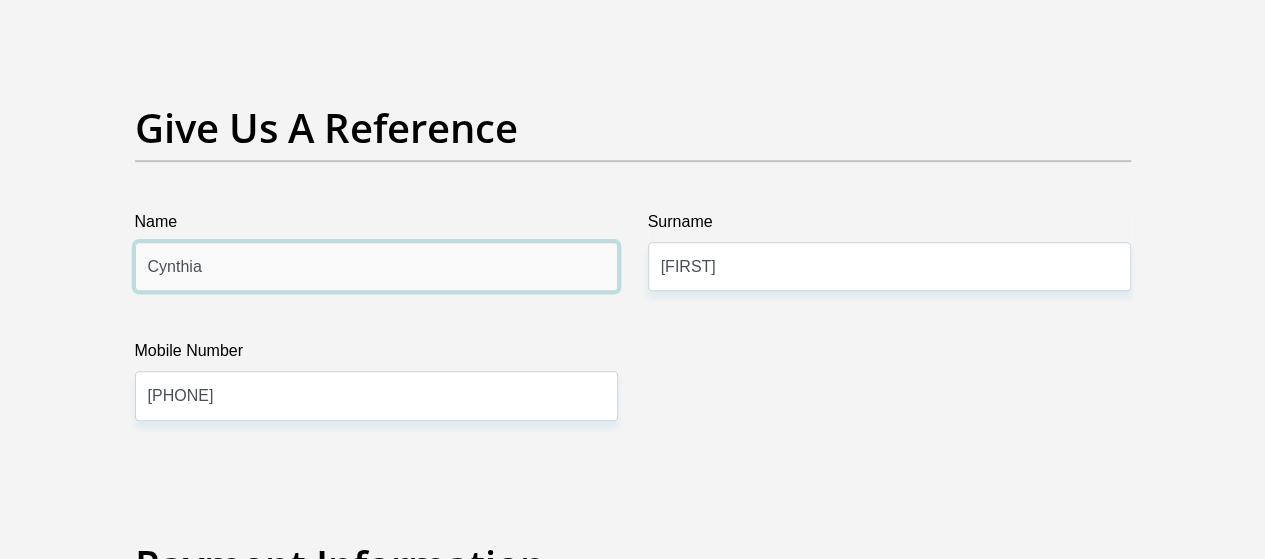 type on "Cynthia" 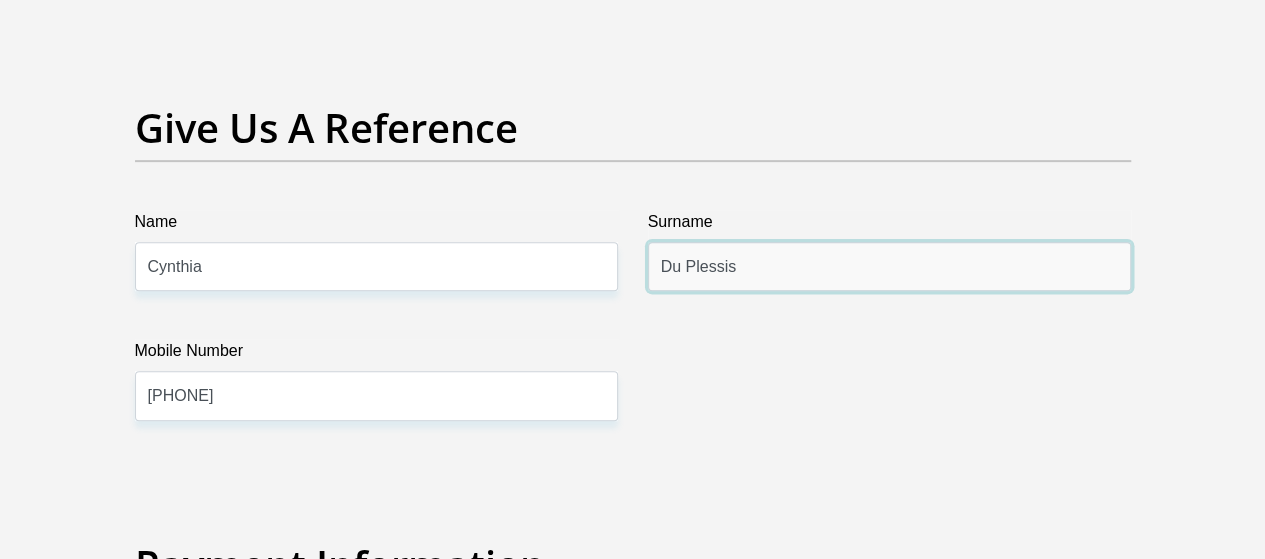 type on "Du Plessis" 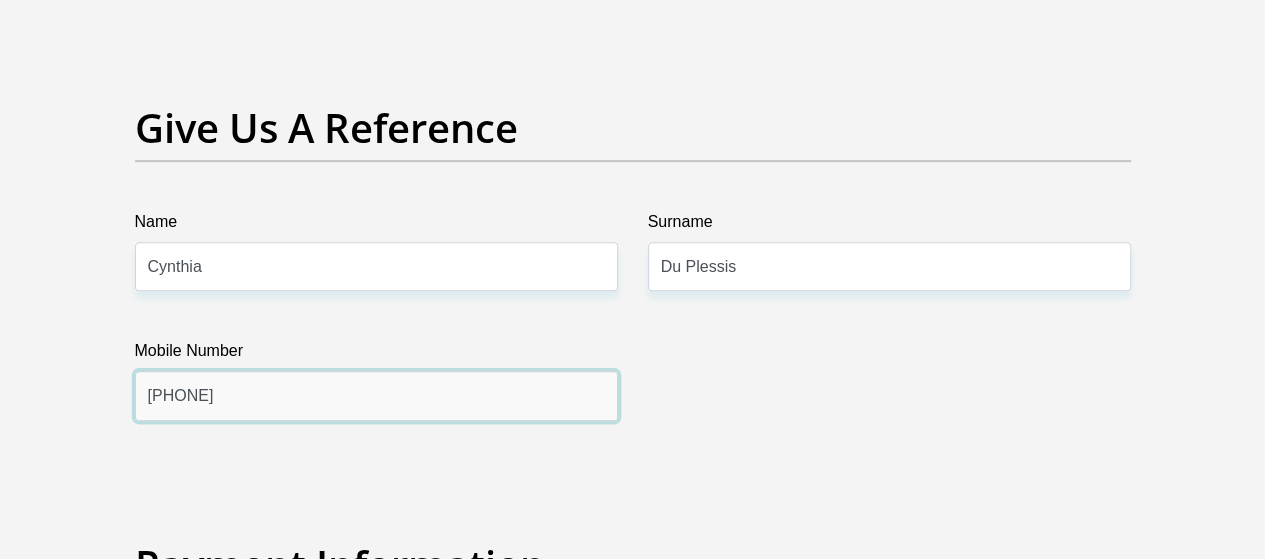 drag, startPoint x: 342, startPoint y: 308, endPoint x: 0, endPoint y: 289, distance: 342.52737 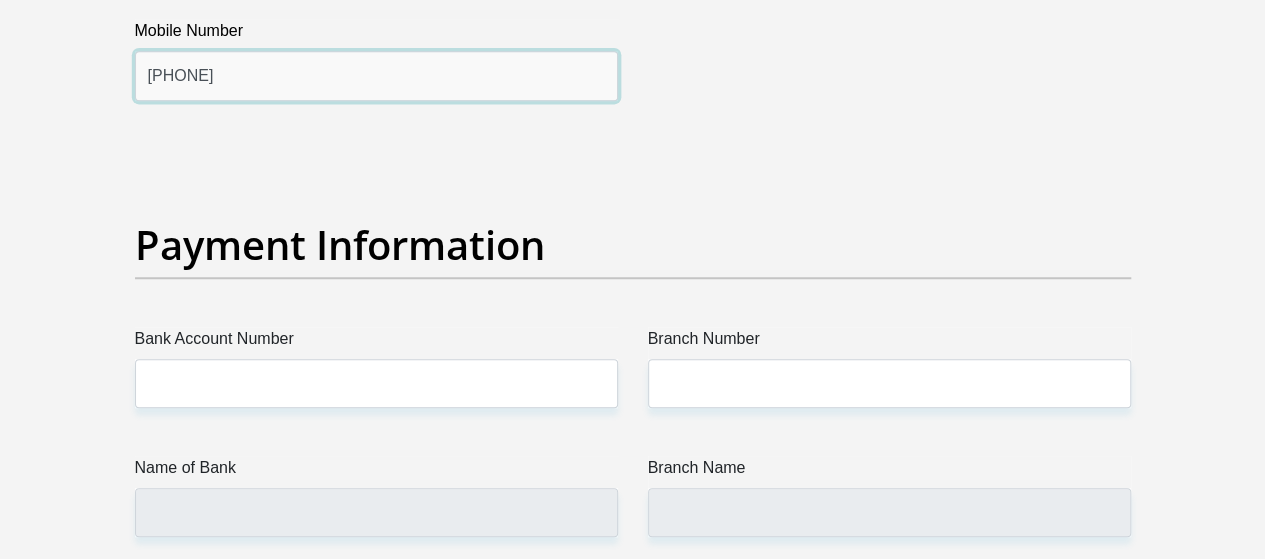 scroll, scrollTop: 4558, scrollLeft: 0, axis: vertical 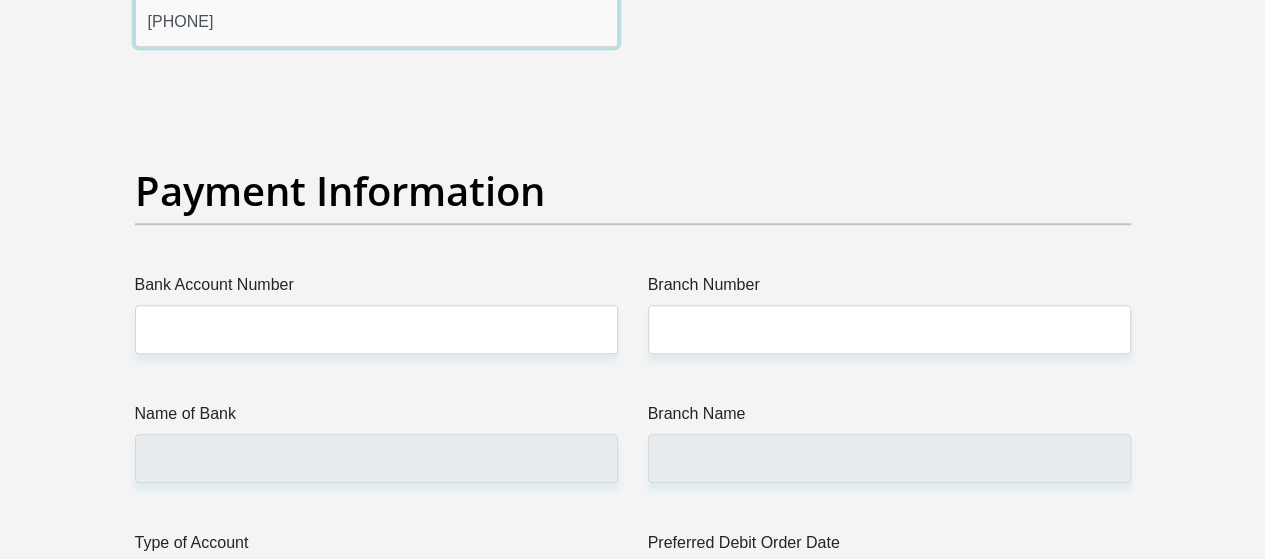 type on "[PHONE]" 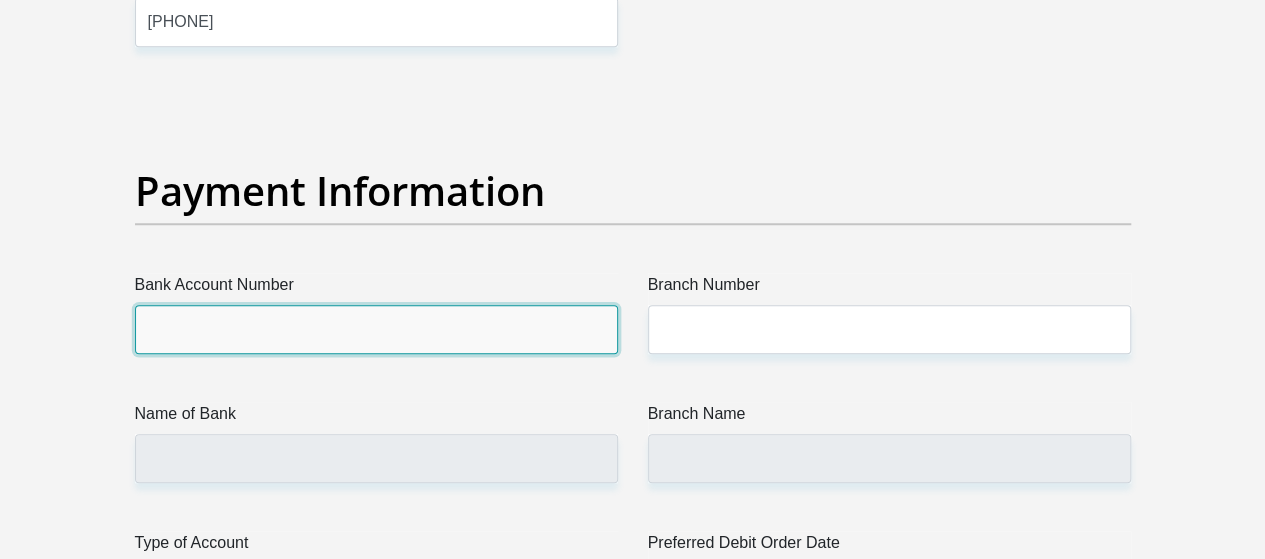 click on "Bank Account Number" at bounding box center [376, 329] 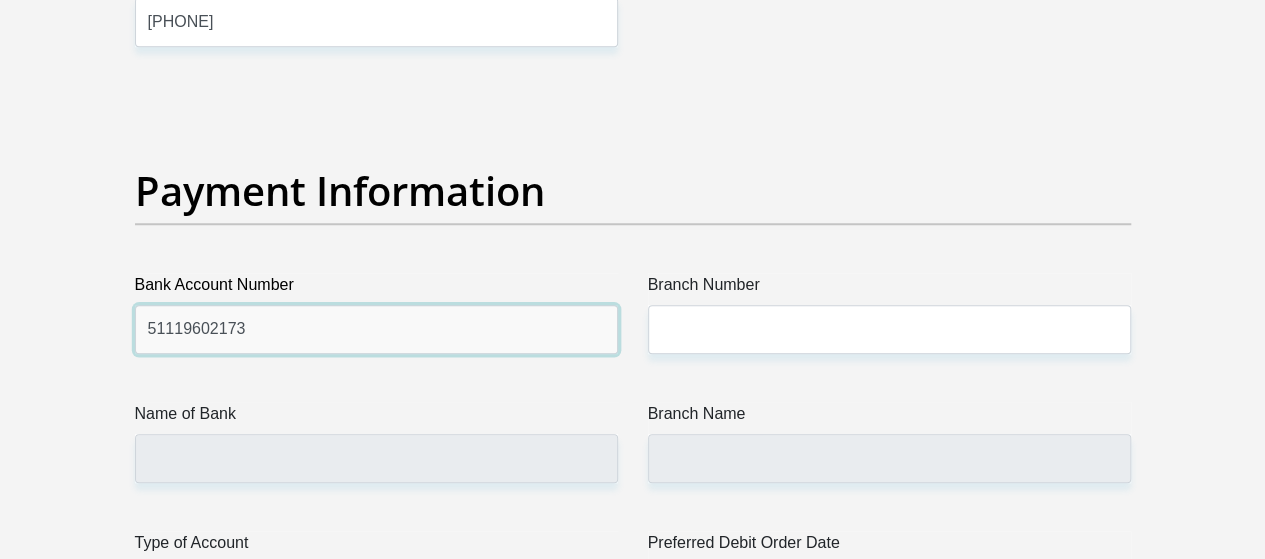 type on "51119602173" 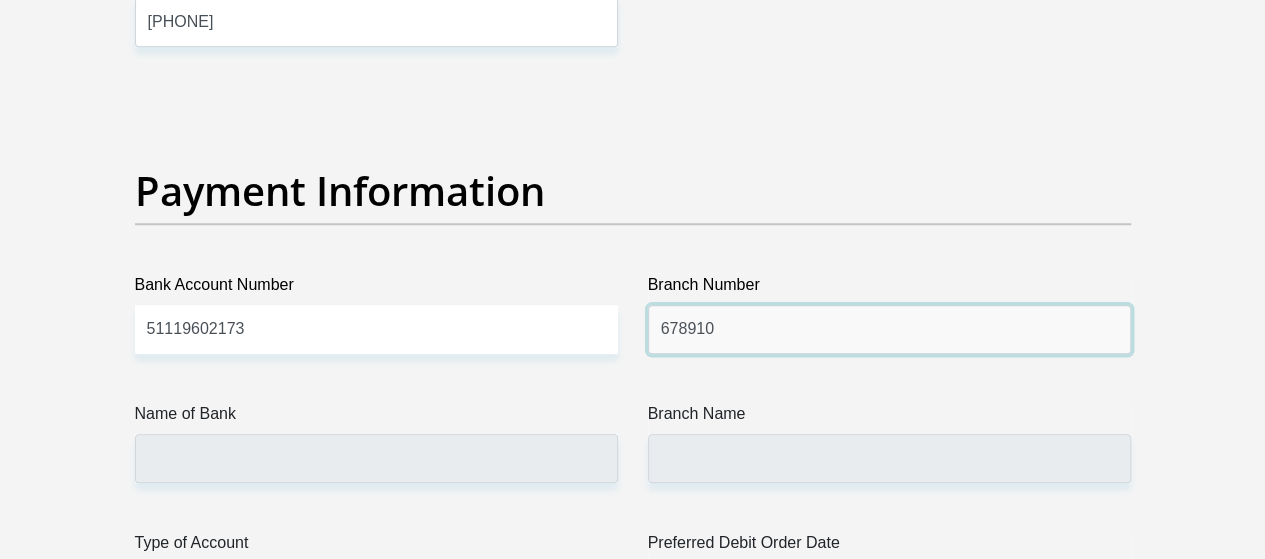 type on "678910" 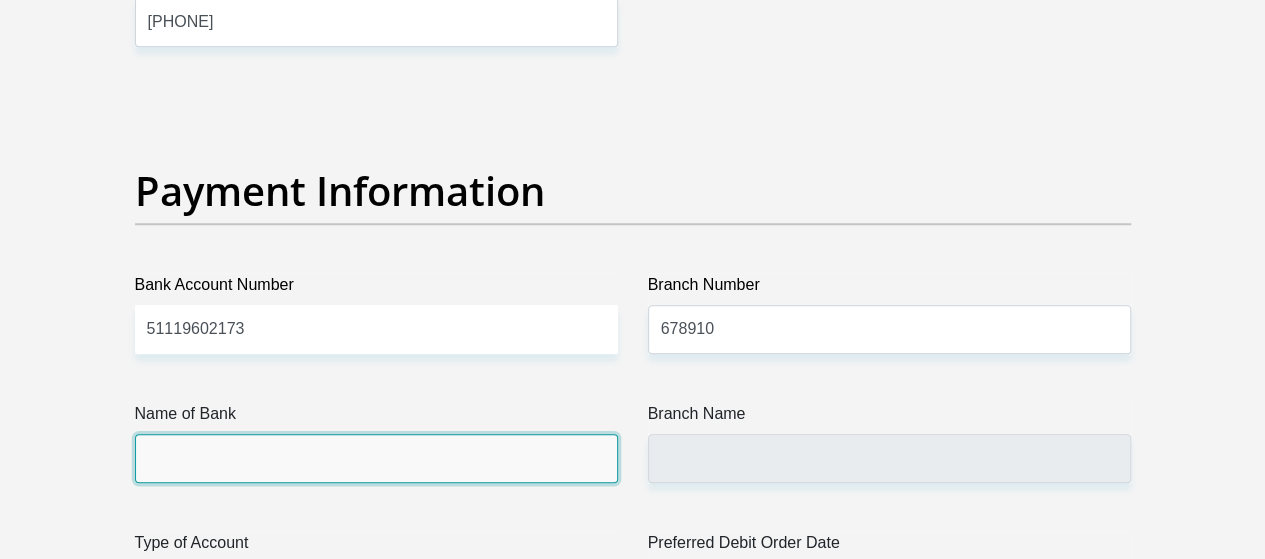 type on "TYME BANK LIMITED" 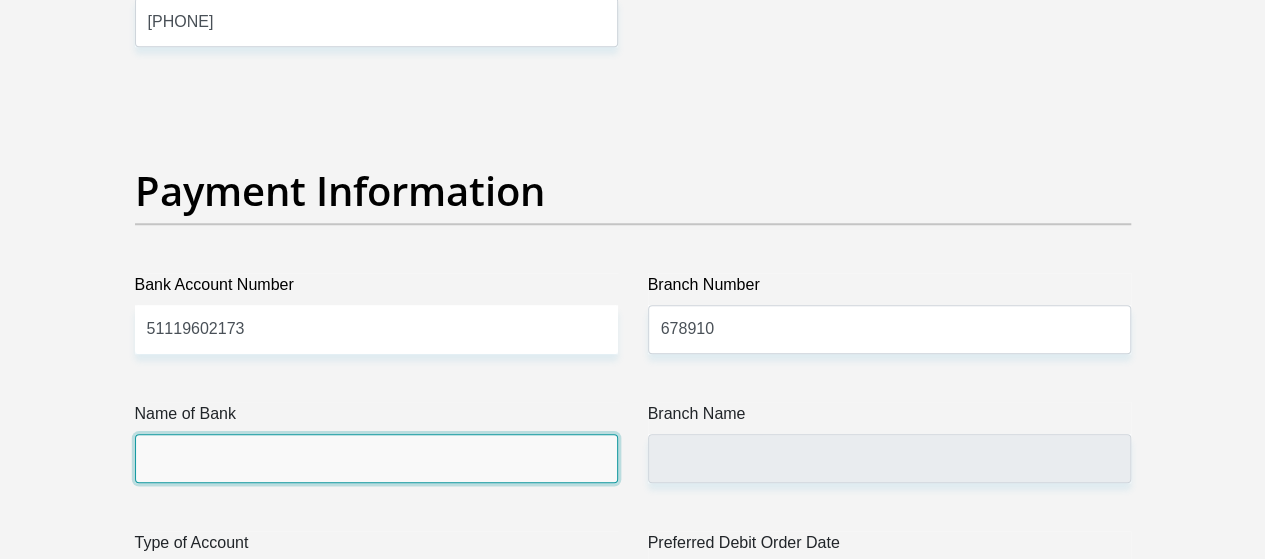 type on "TYME ROSEBANK" 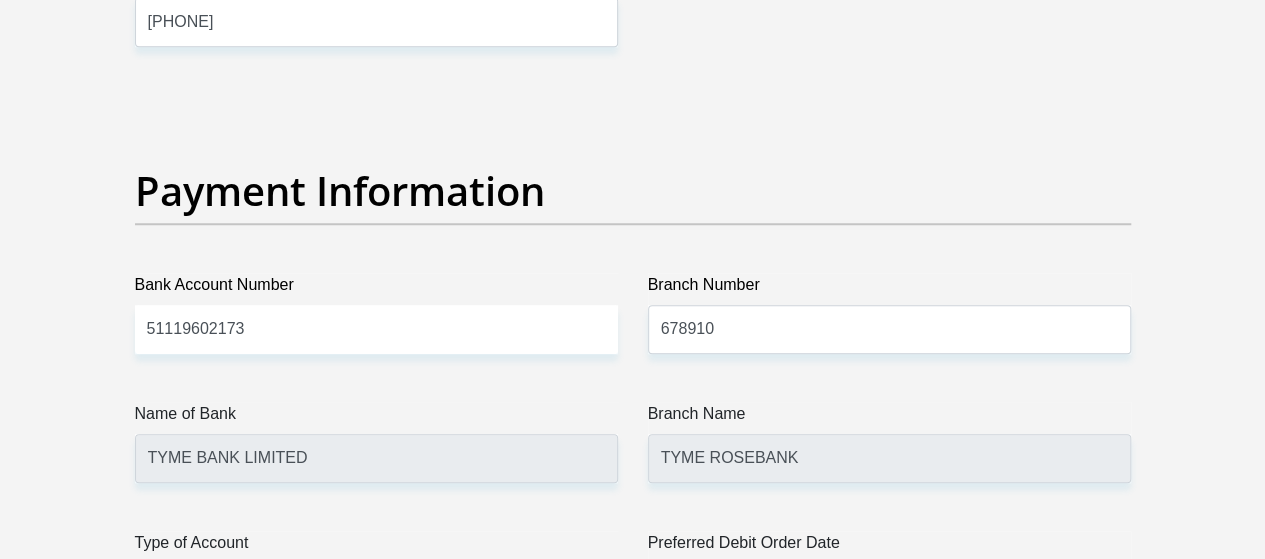 click on "Cheque
Savings" at bounding box center (376, 587) 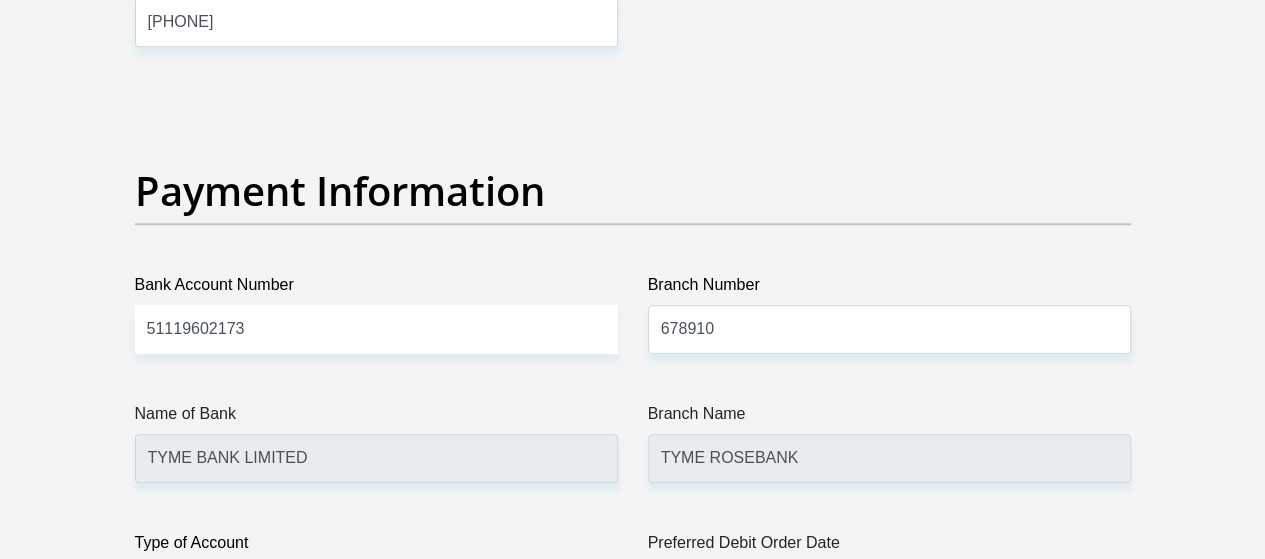 click on "Type of Account" at bounding box center (376, 547) 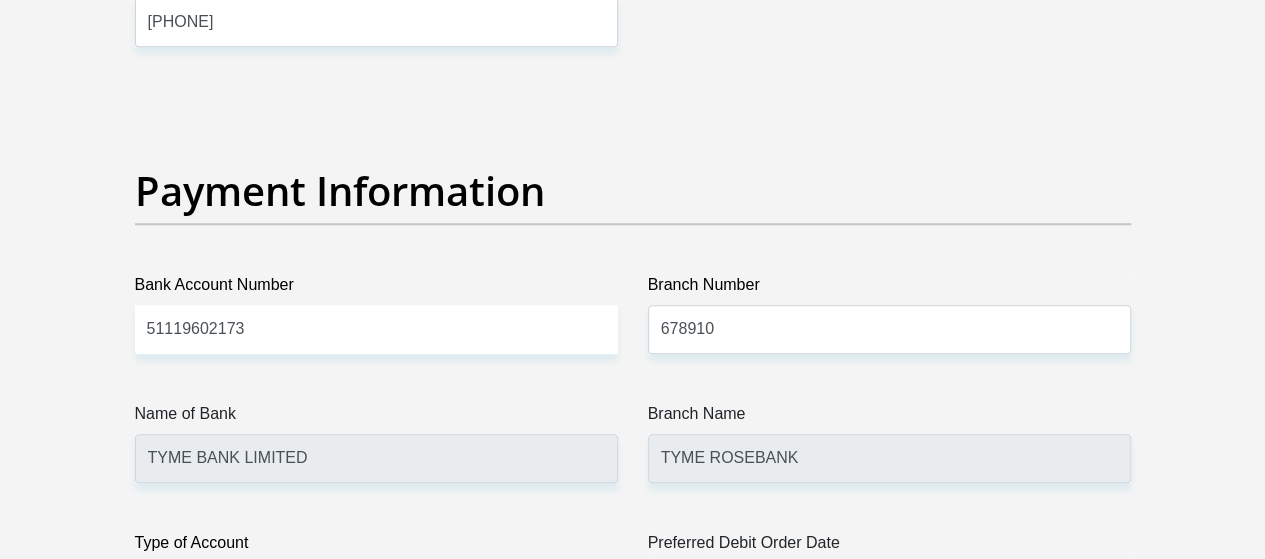 select on "CUR" 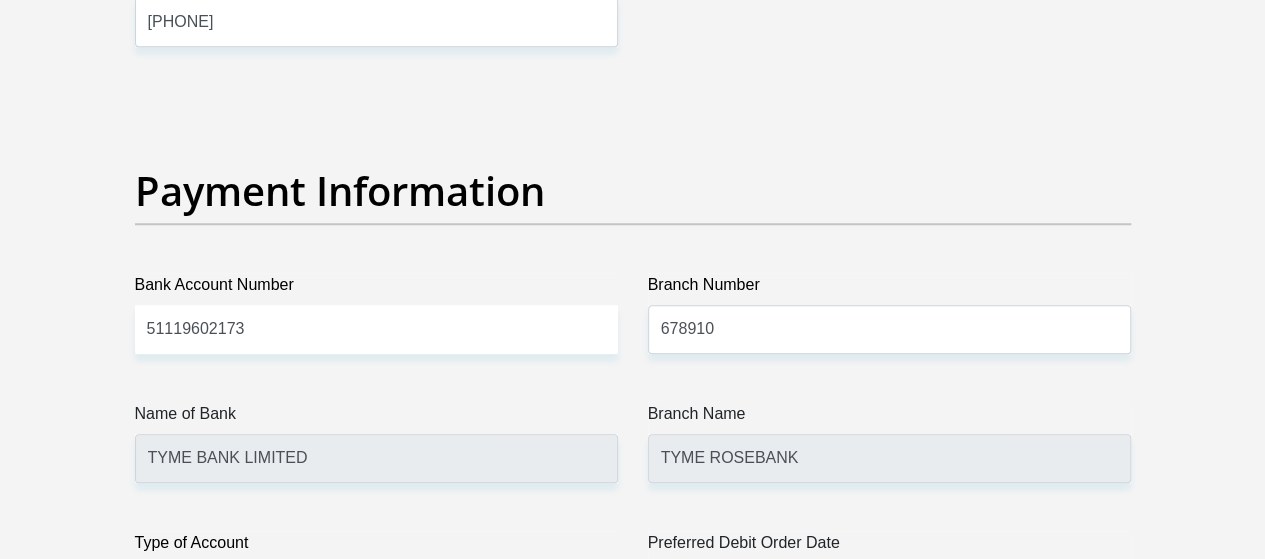 click on "Cheque
Savings" at bounding box center [376, 587] 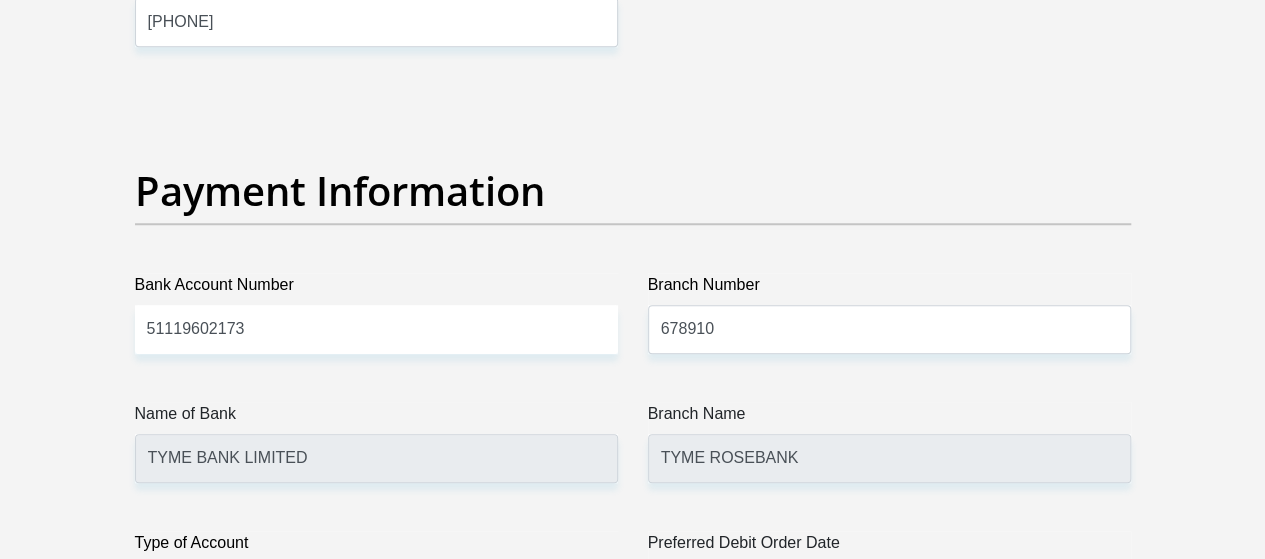 select on "1" 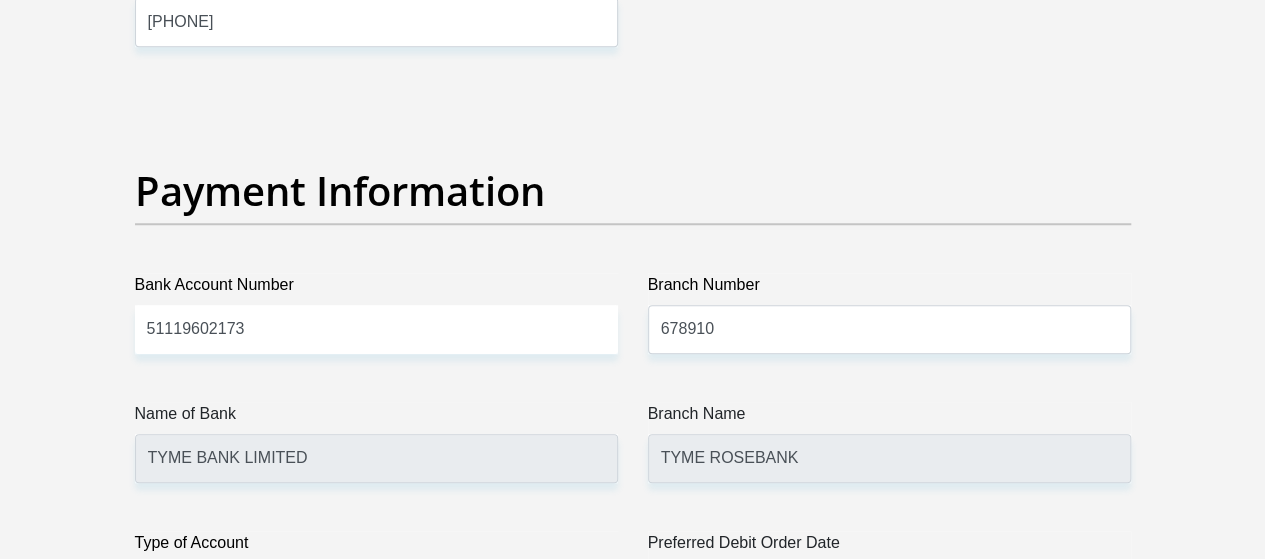 click on "1st
2nd
3rd
4th
5th
7th
18th
19th
20th
21st
22nd
23rd
24th
25th
26th
27th
28th
29th
30th" at bounding box center [889, 587] 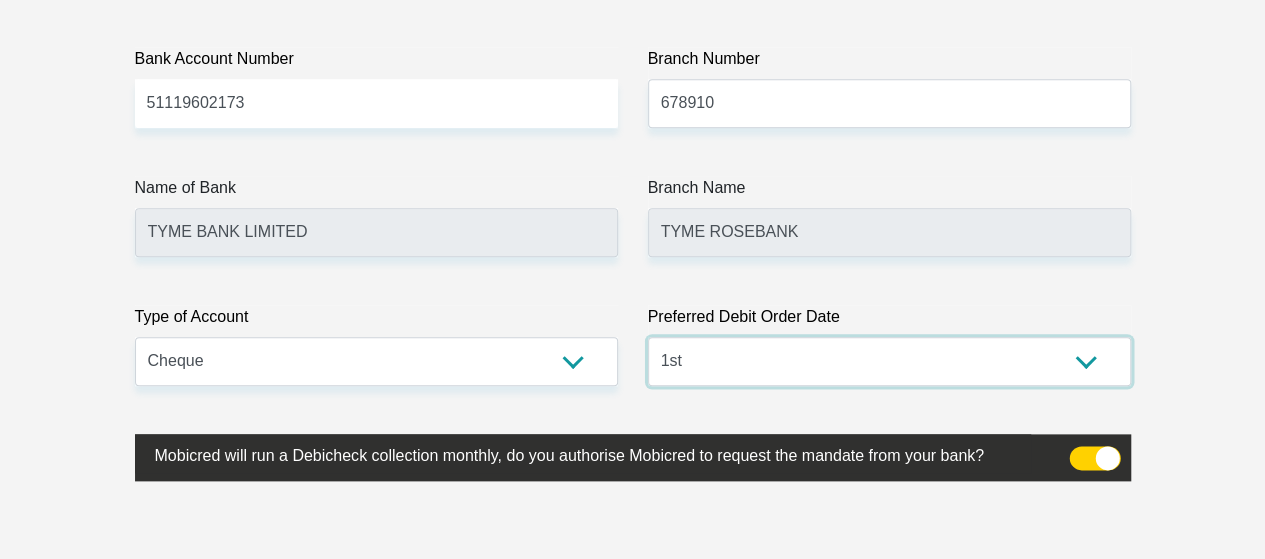 scroll, scrollTop: 4865, scrollLeft: 0, axis: vertical 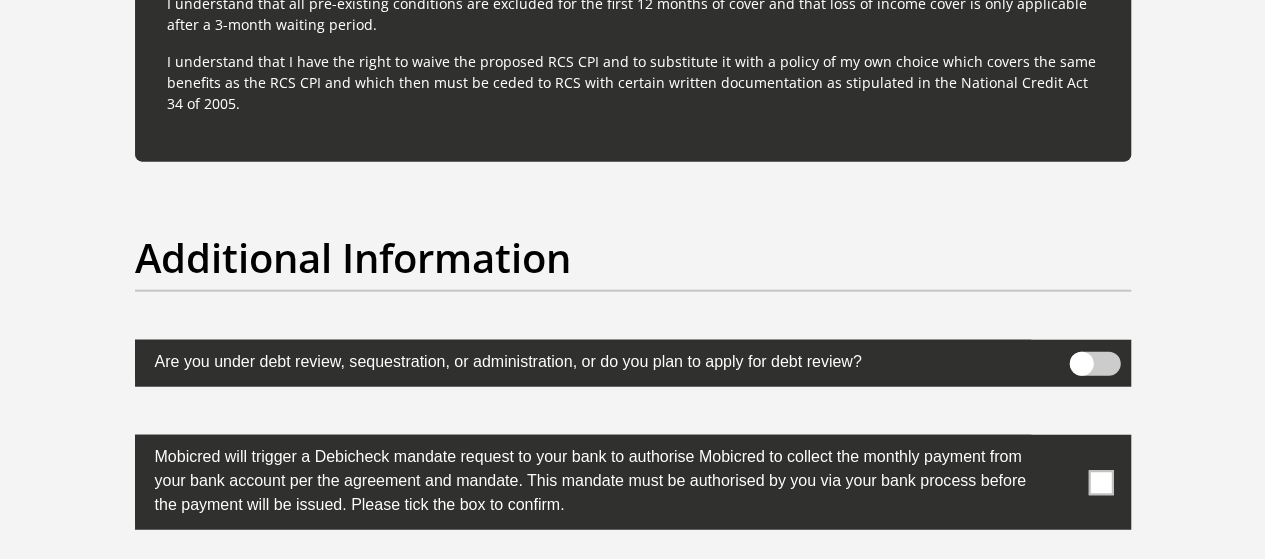 click at bounding box center [1094, 364] 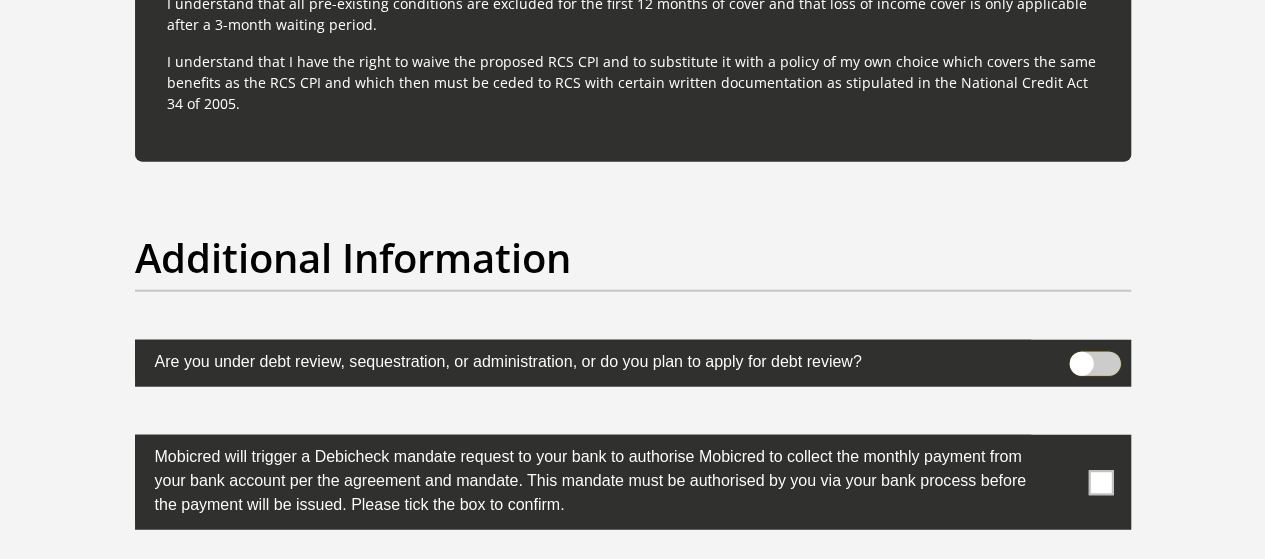 click at bounding box center (1081, 357) 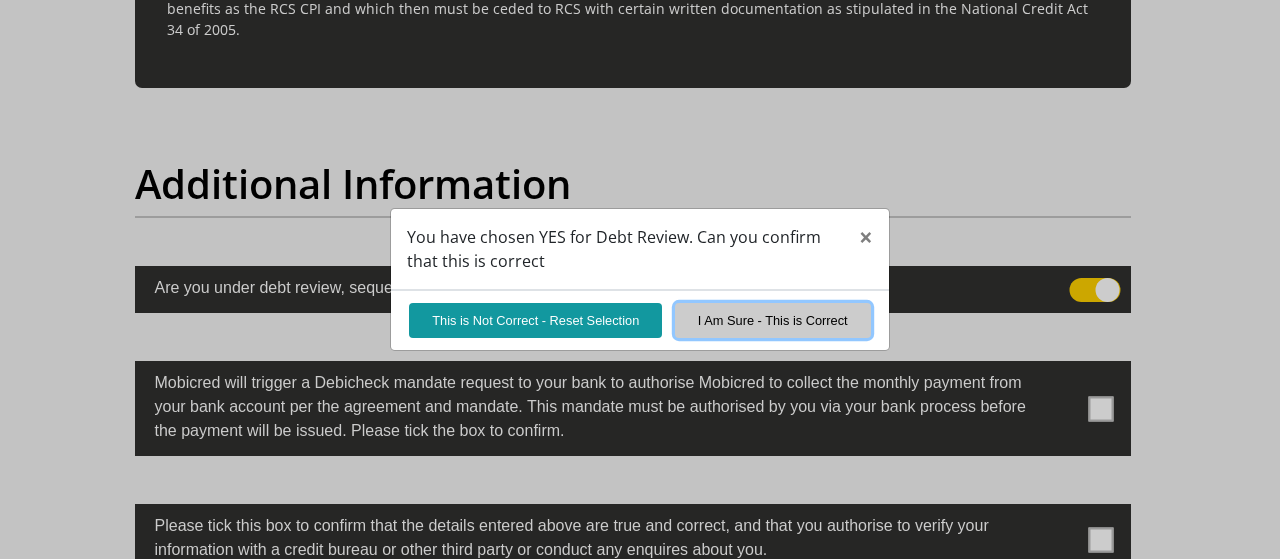 click on "I Am Sure - This is Correct" at bounding box center [773, 320] 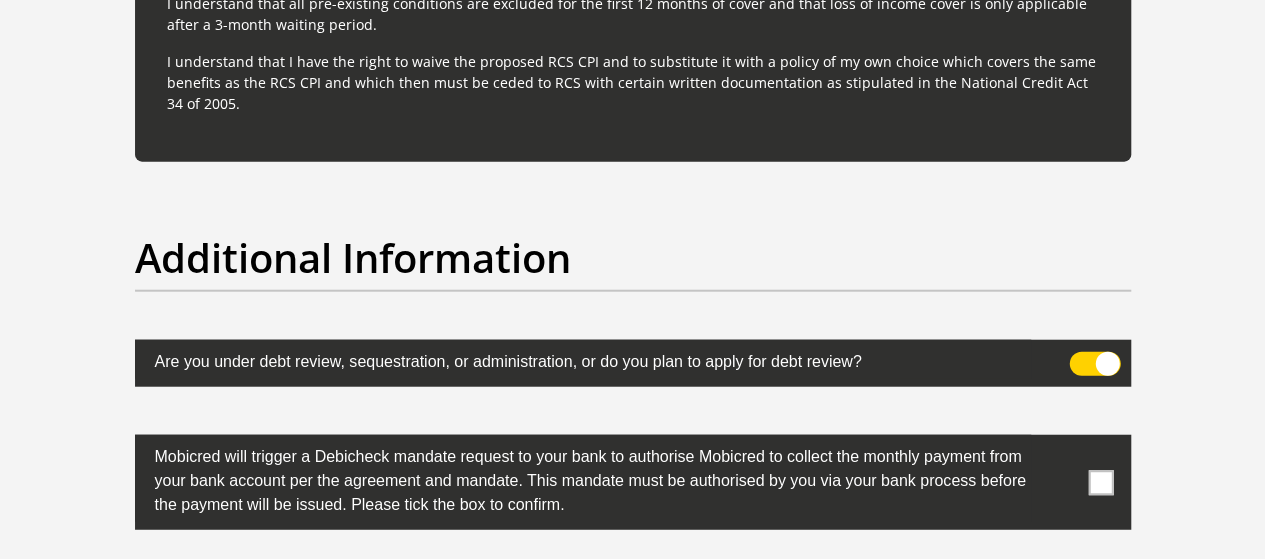 click at bounding box center [1100, 482] 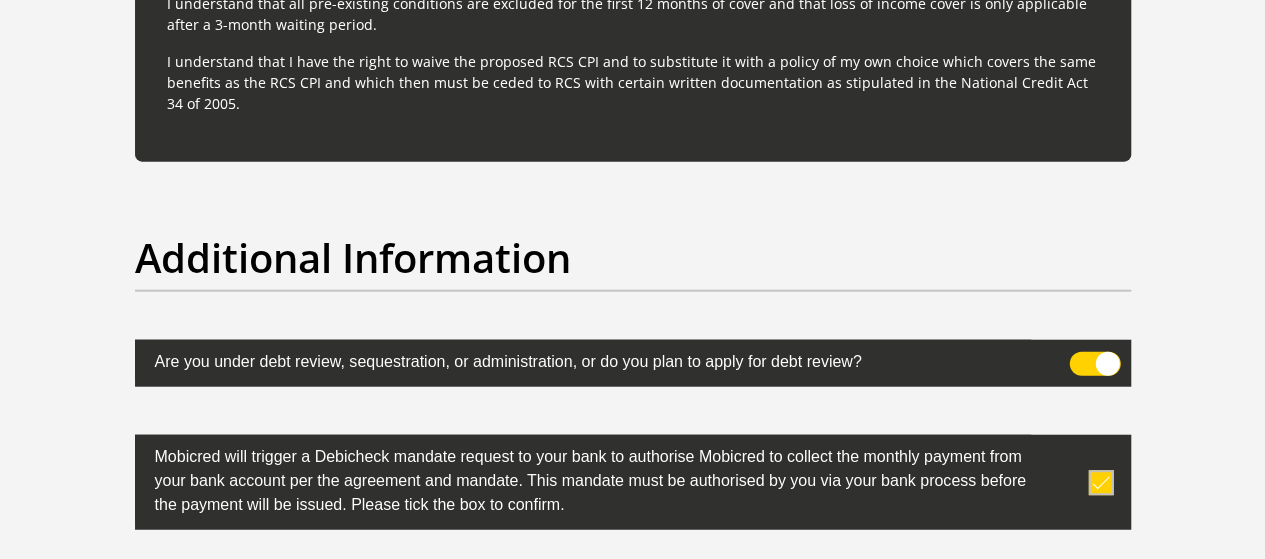 click at bounding box center [1100, 613] 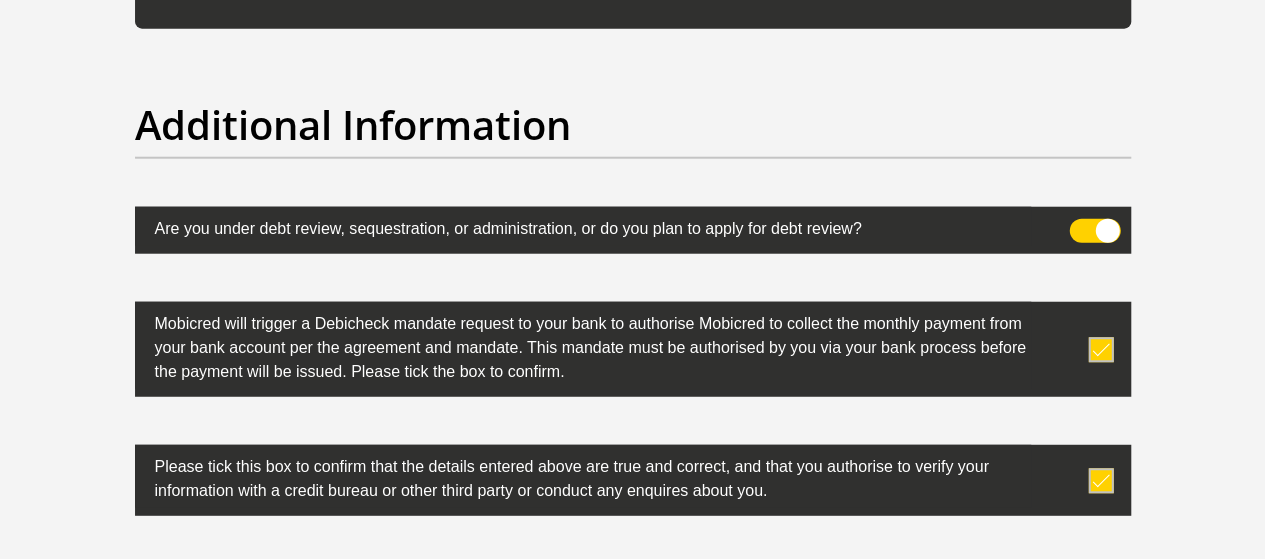 scroll, scrollTop: 6293, scrollLeft: 0, axis: vertical 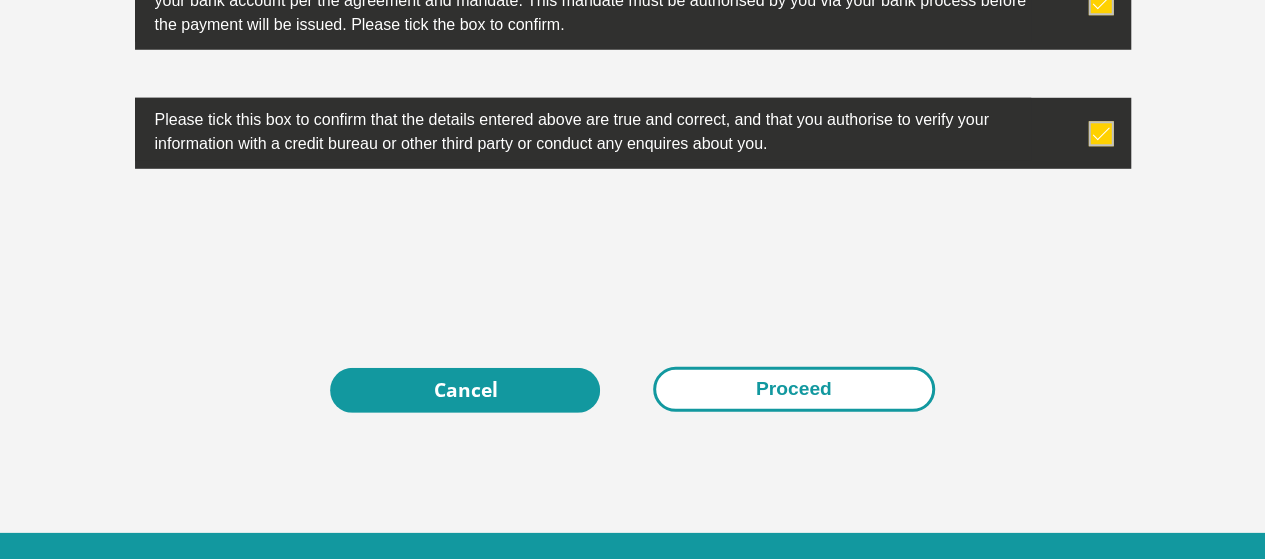click on "Proceed" at bounding box center (794, 389) 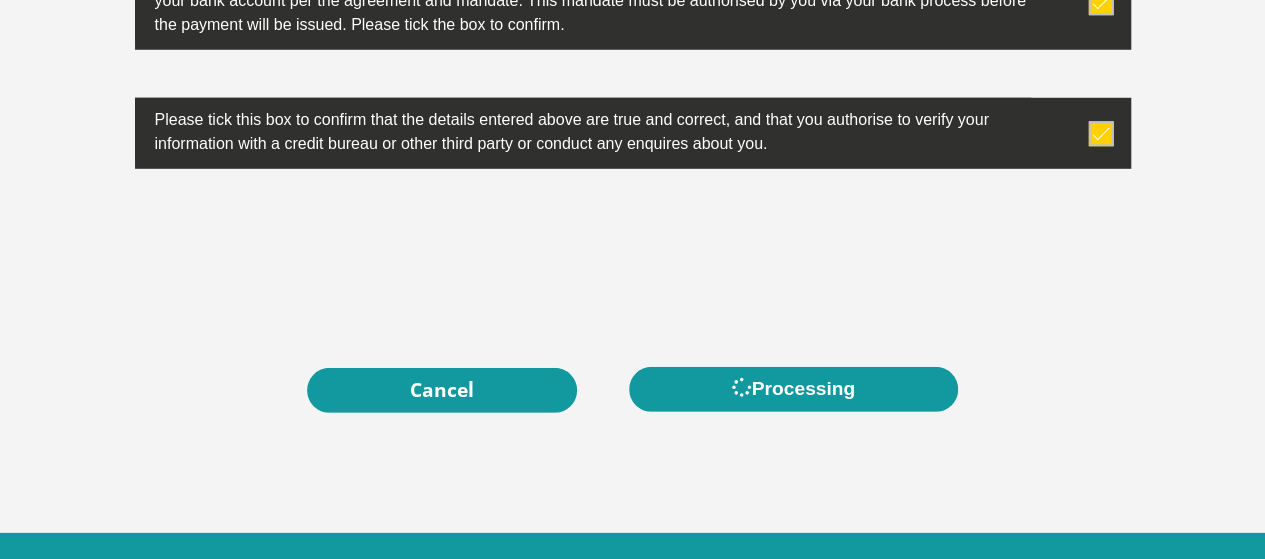 scroll, scrollTop: 0, scrollLeft: 0, axis: both 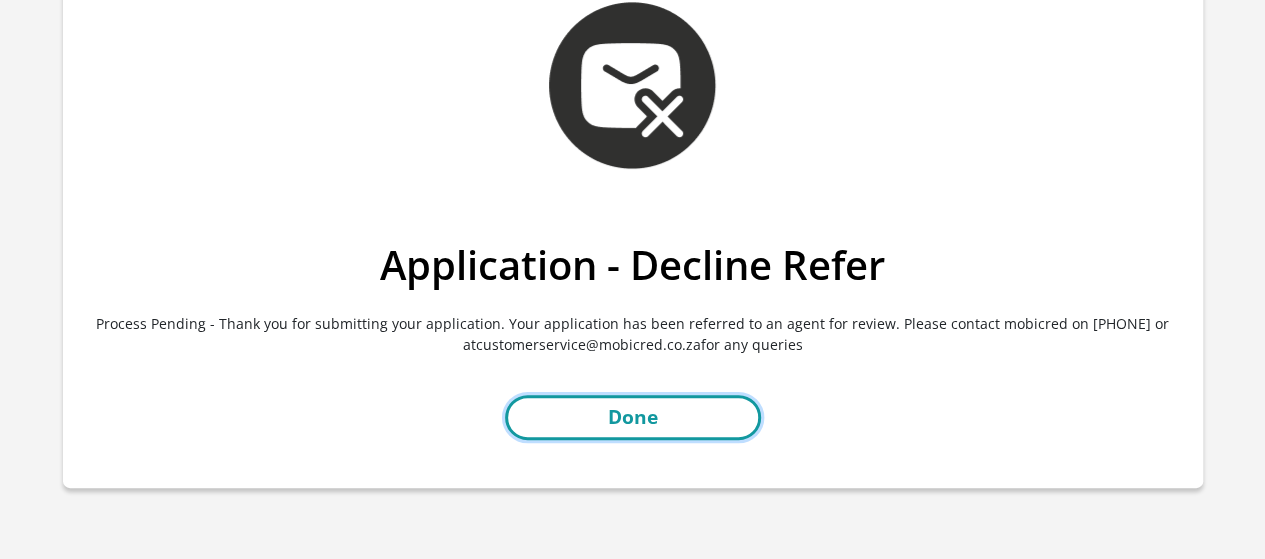 click on "Done" at bounding box center [633, 417] 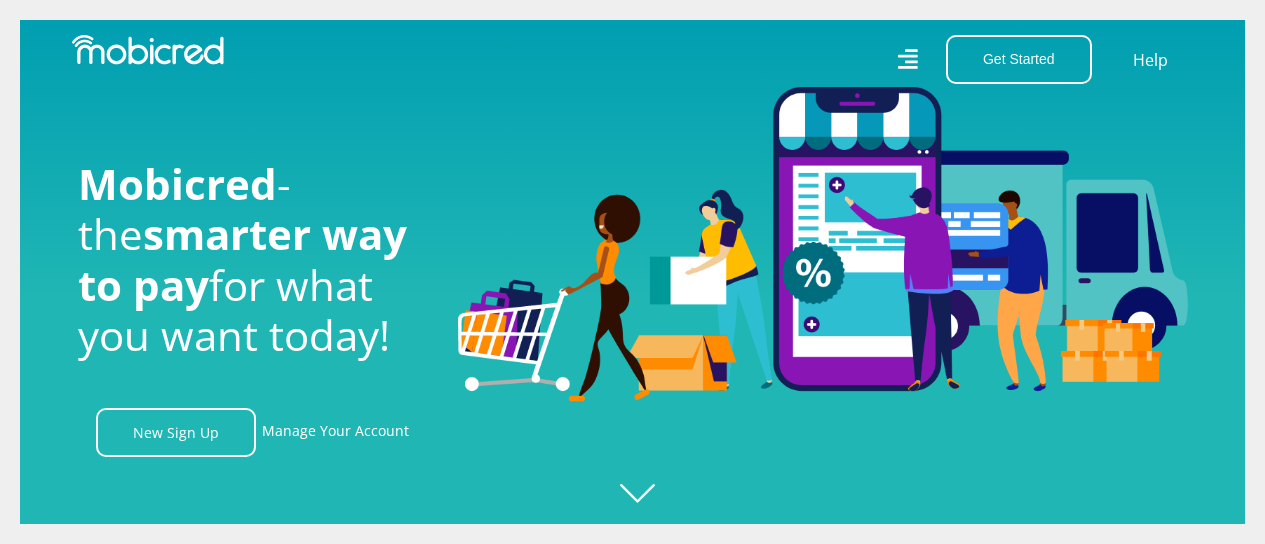 scroll, scrollTop: 0, scrollLeft: 0, axis: both 